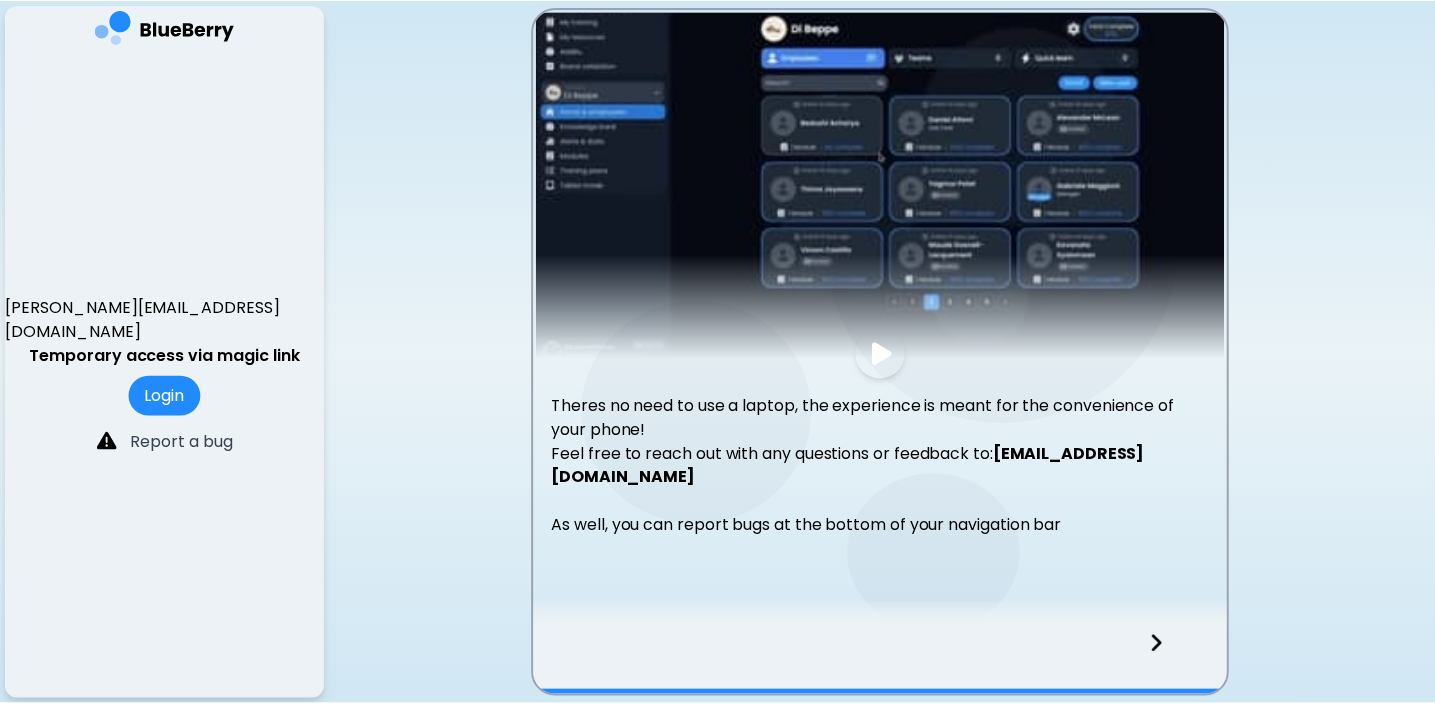 scroll, scrollTop: 0, scrollLeft: 0, axis: both 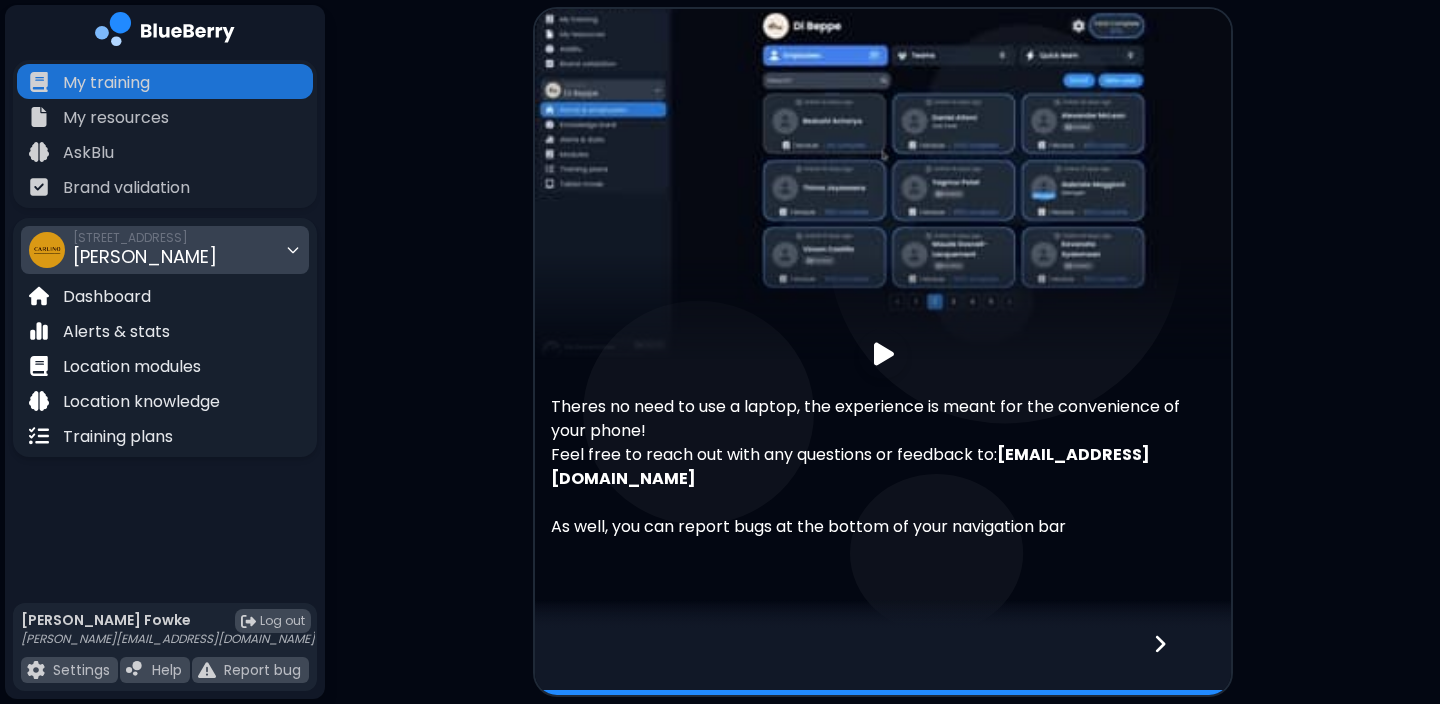 click on "[STREET_ADDRESS][PERSON_NAME]" at bounding box center (145, 250) 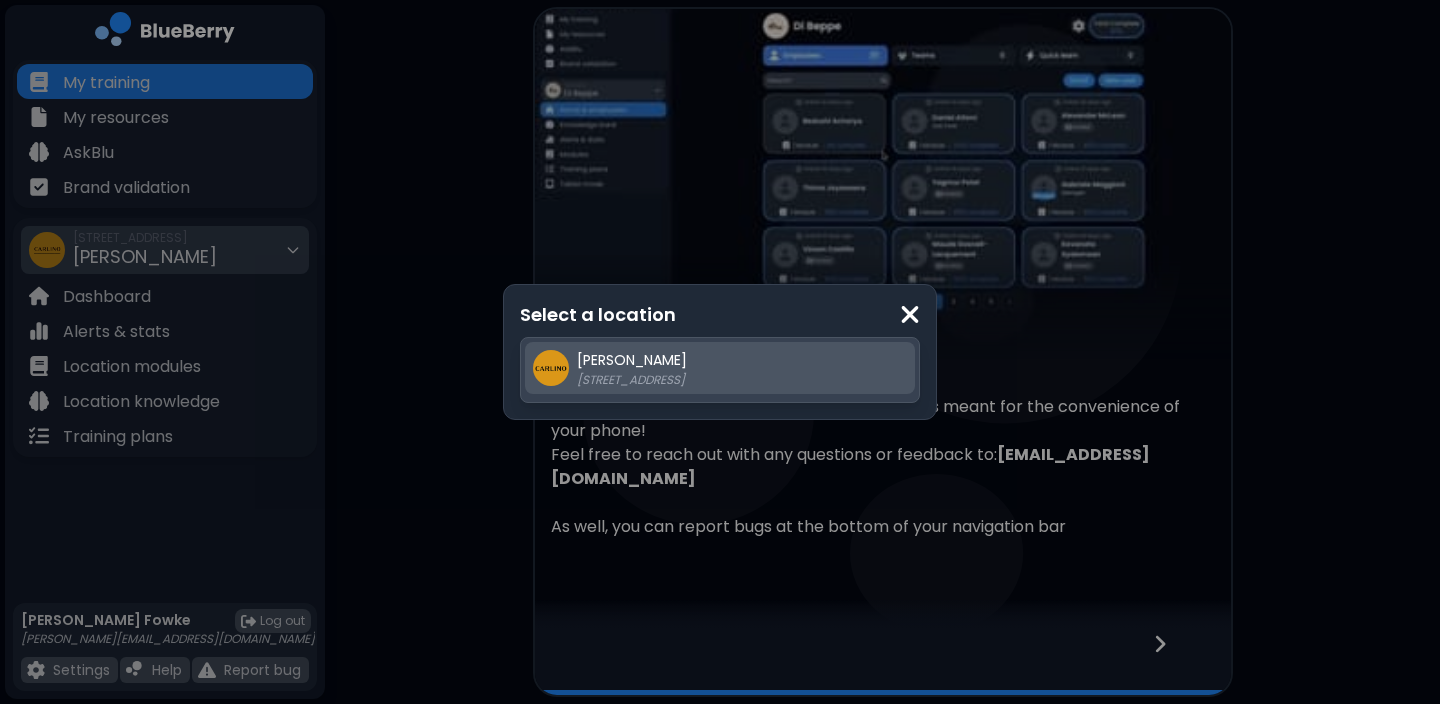 click on "[PERSON_NAME]" at bounding box center (632, 360) 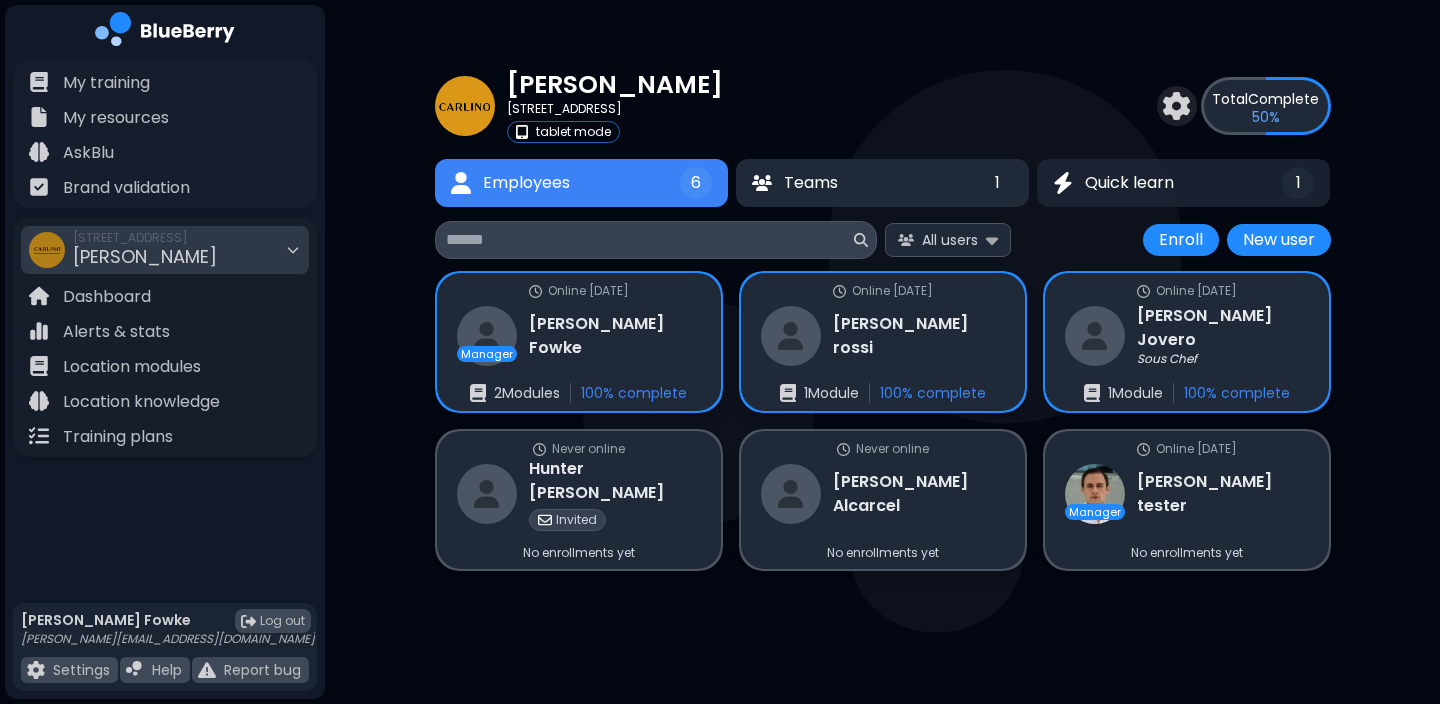 click on "Teams 1" at bounding box center (882, 183) 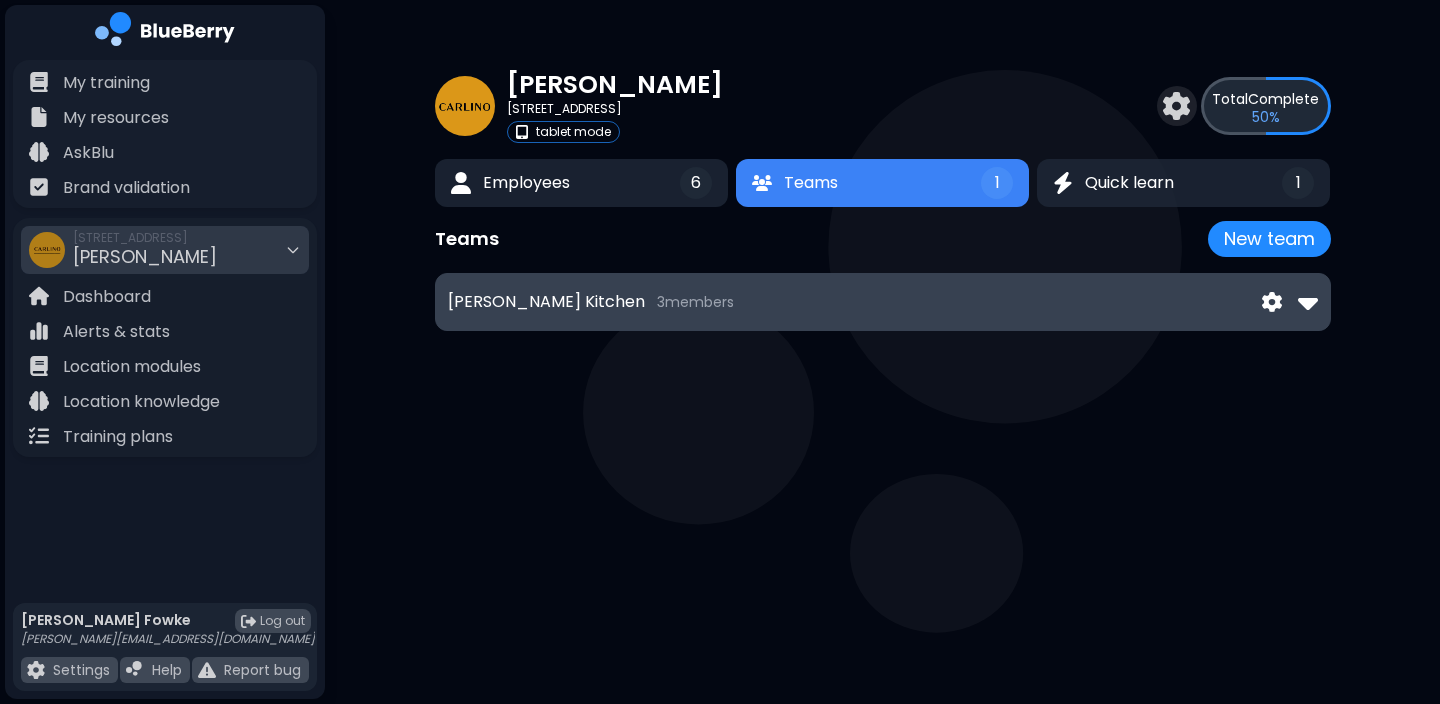 click on "[PERSON_NAME] Kitchen 3  member s" at bounding box center (883, 302) 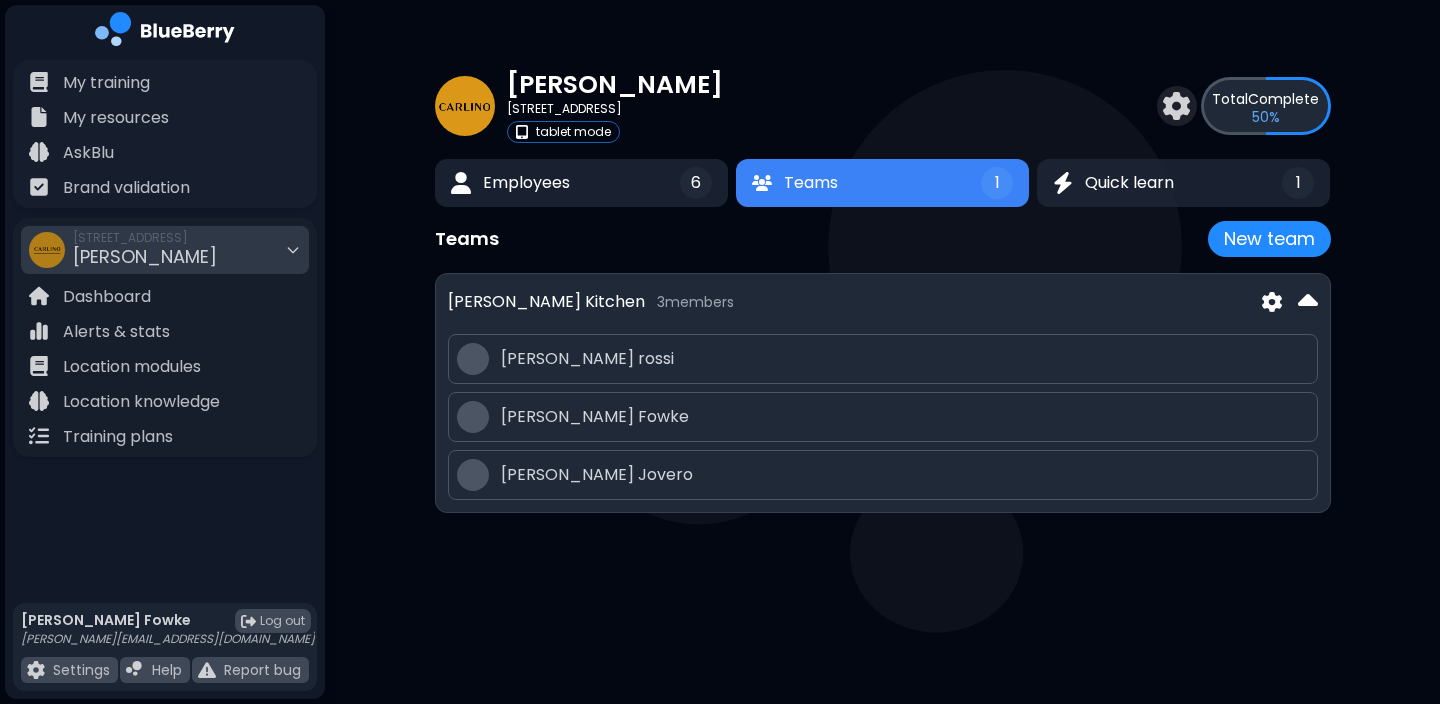 click on "[PERSON_NAME]" at bounding box center [883, 417] 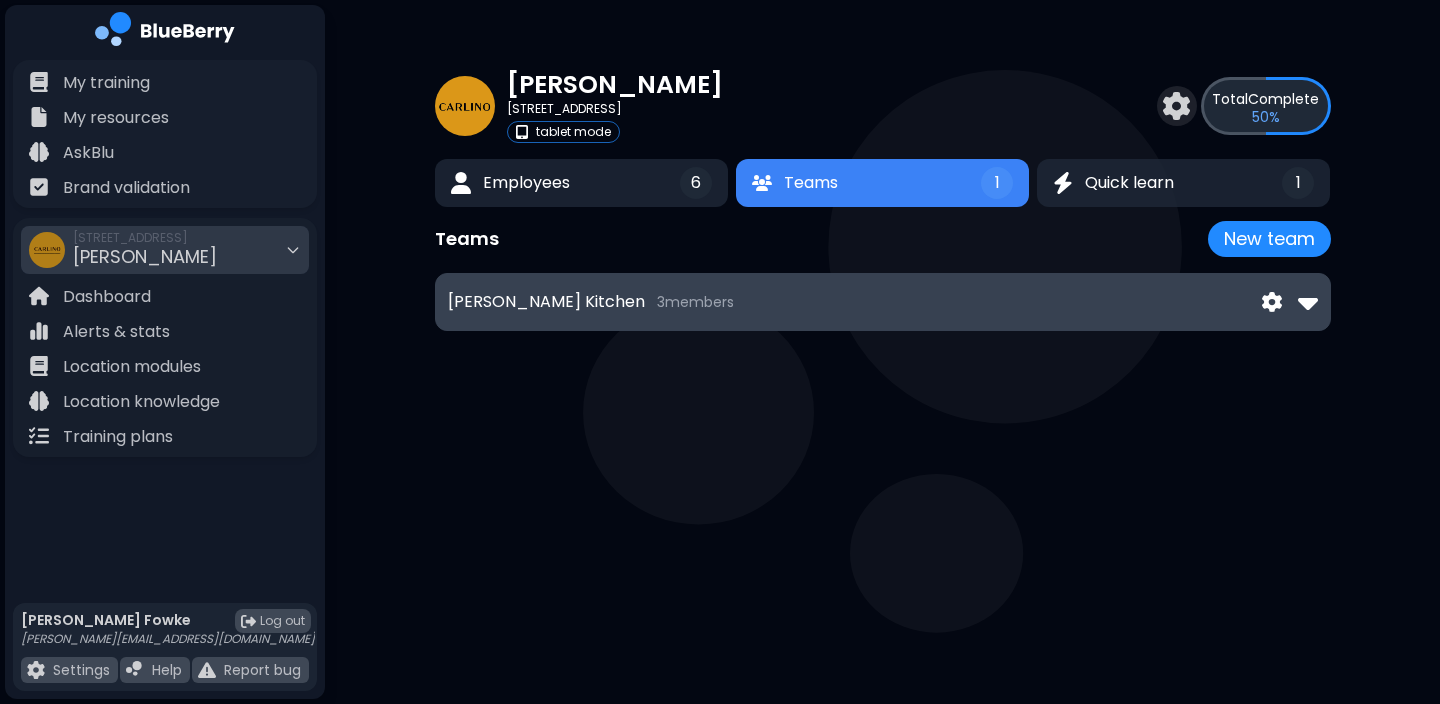 click on "[PERSON_NAME] Kitchen 3  member s" at bounding box center [883, 302] 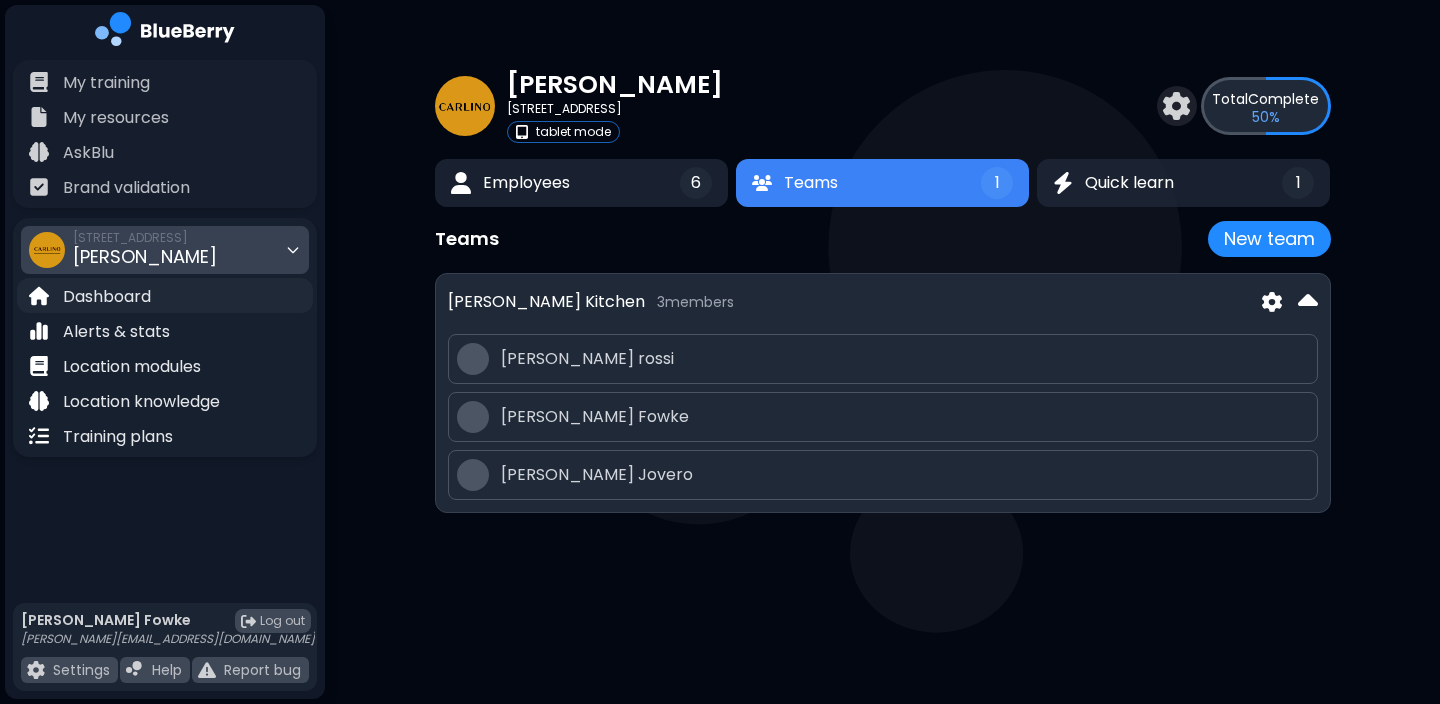 click on "Dashboard" at bounding box center [107, 297] 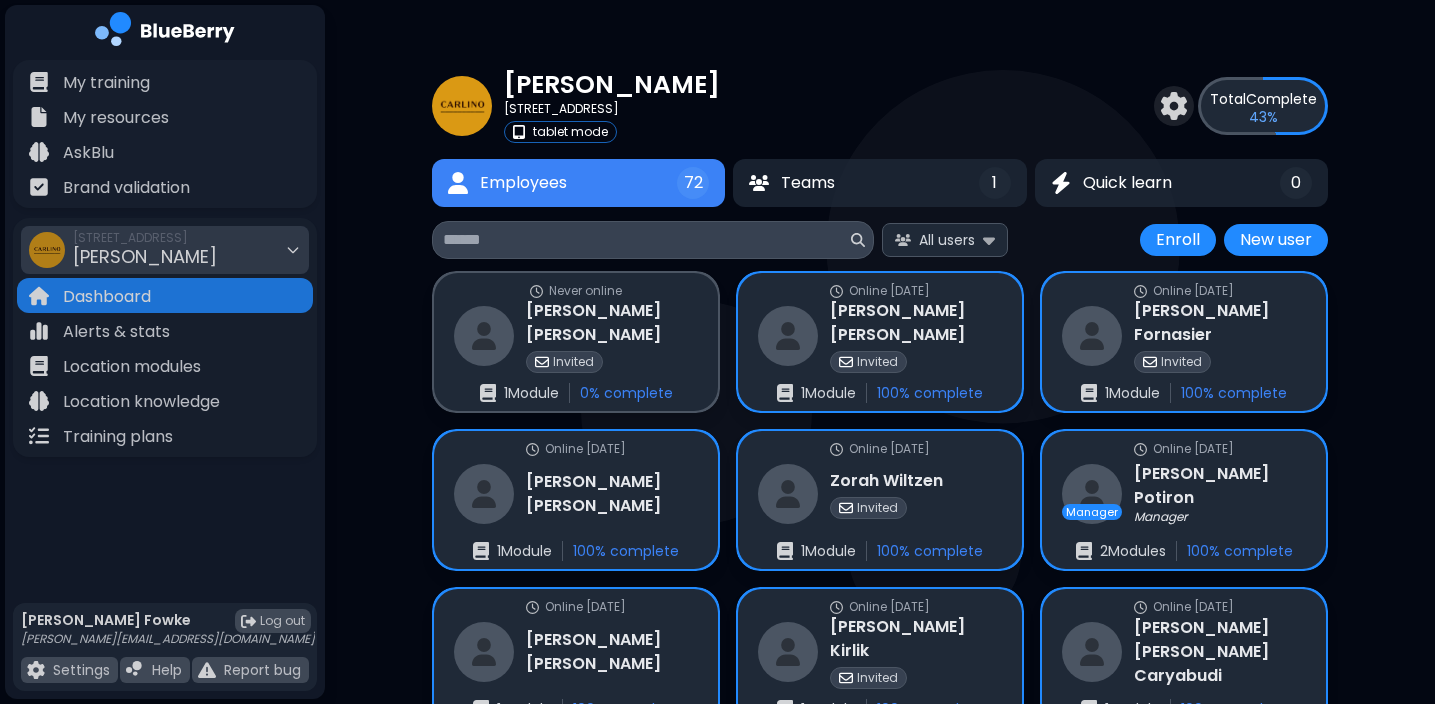 scroll, scrollTop: 0, scrollLeft: 0, axis: both 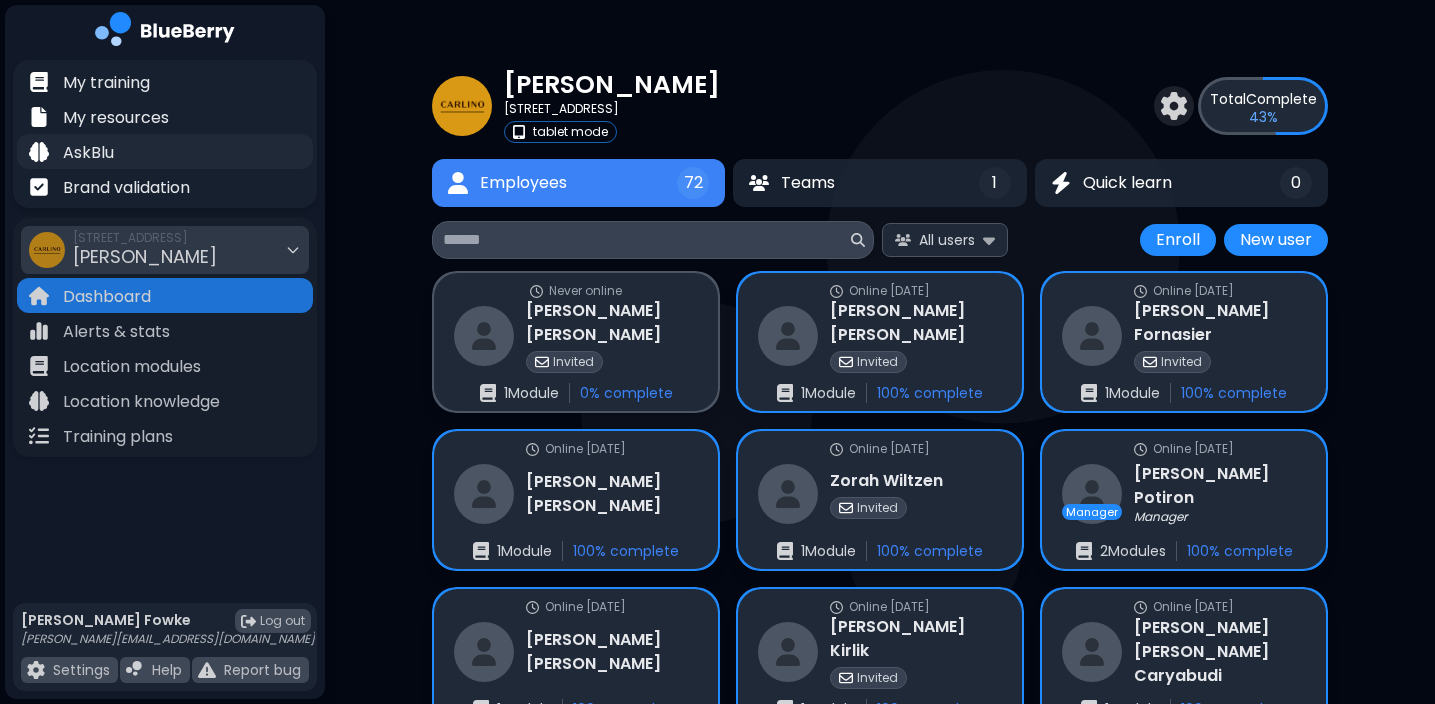 click on "AskBlu" at bounding box center (165, 151) 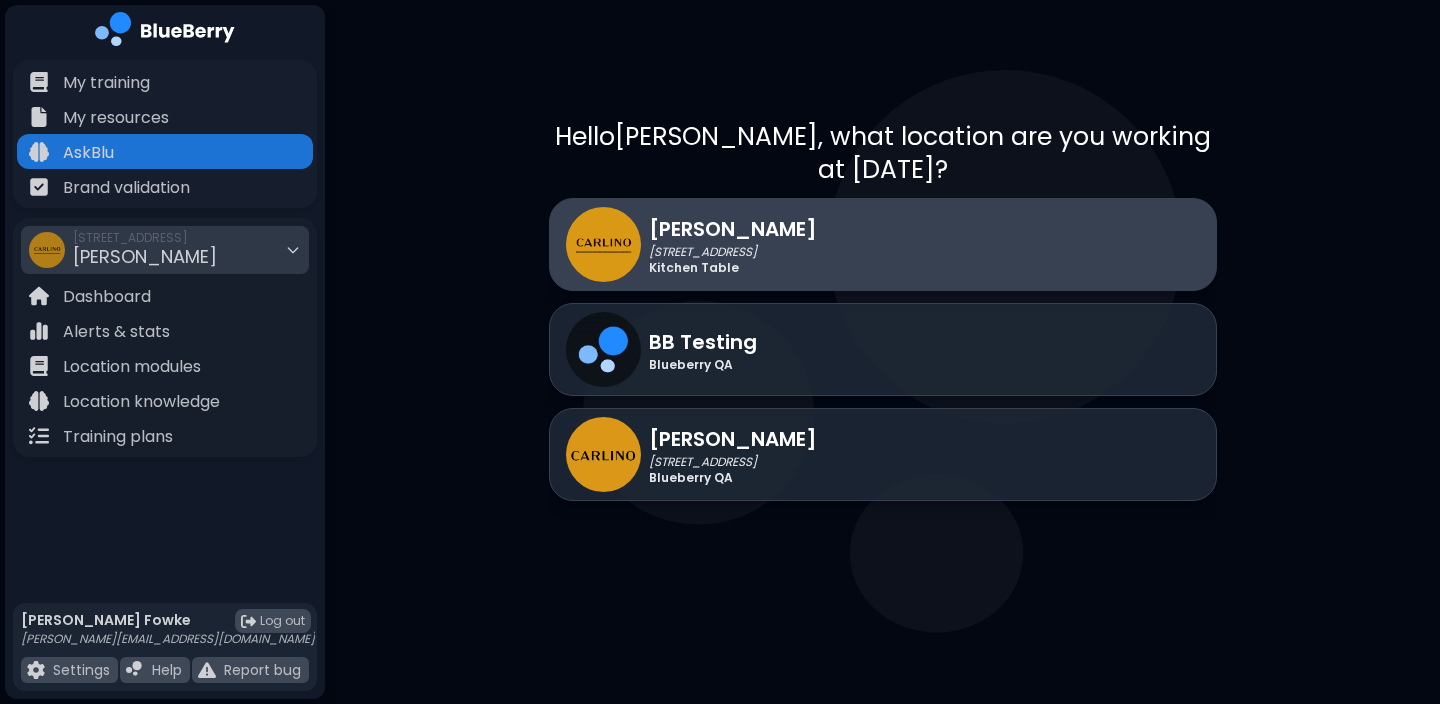 click on "[STREET_ADDRESS]" at bounding box center (733, 252) 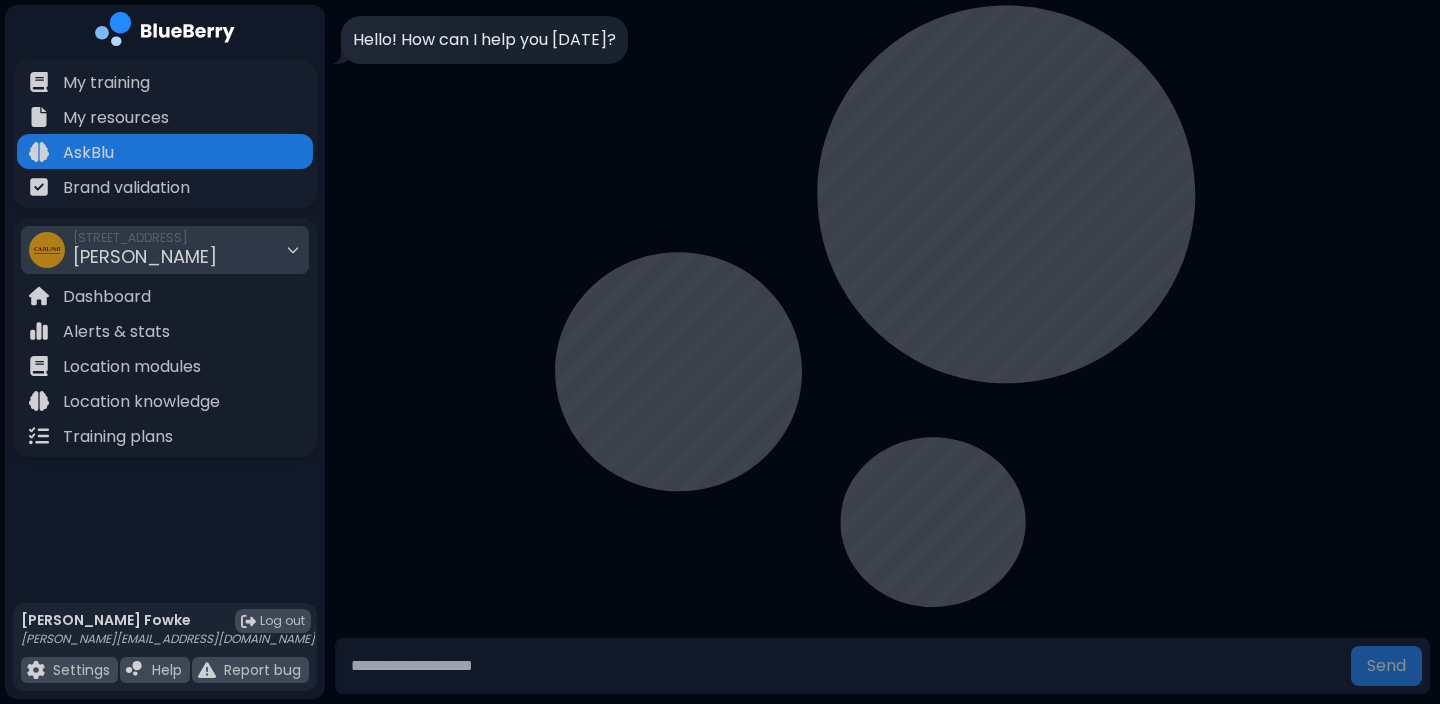 click at bounding box center [843, 666] 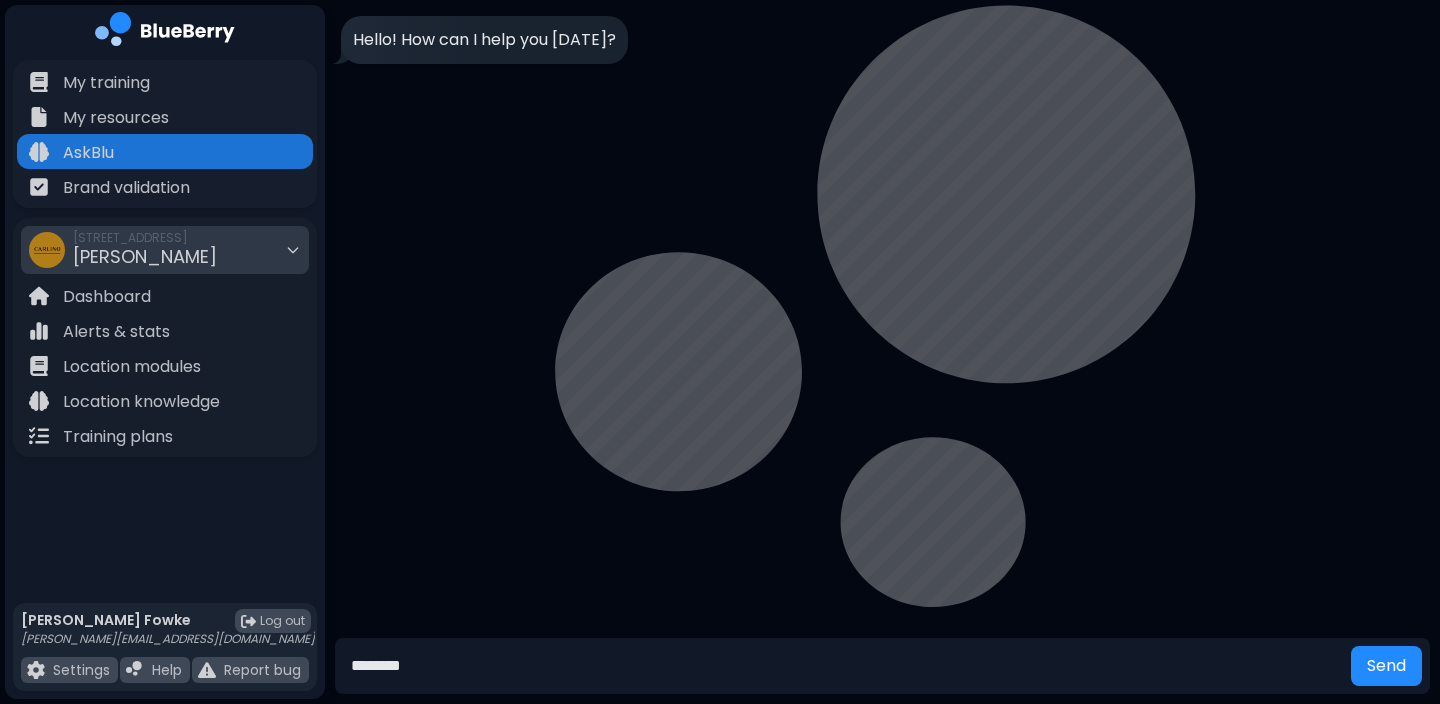type on "********" 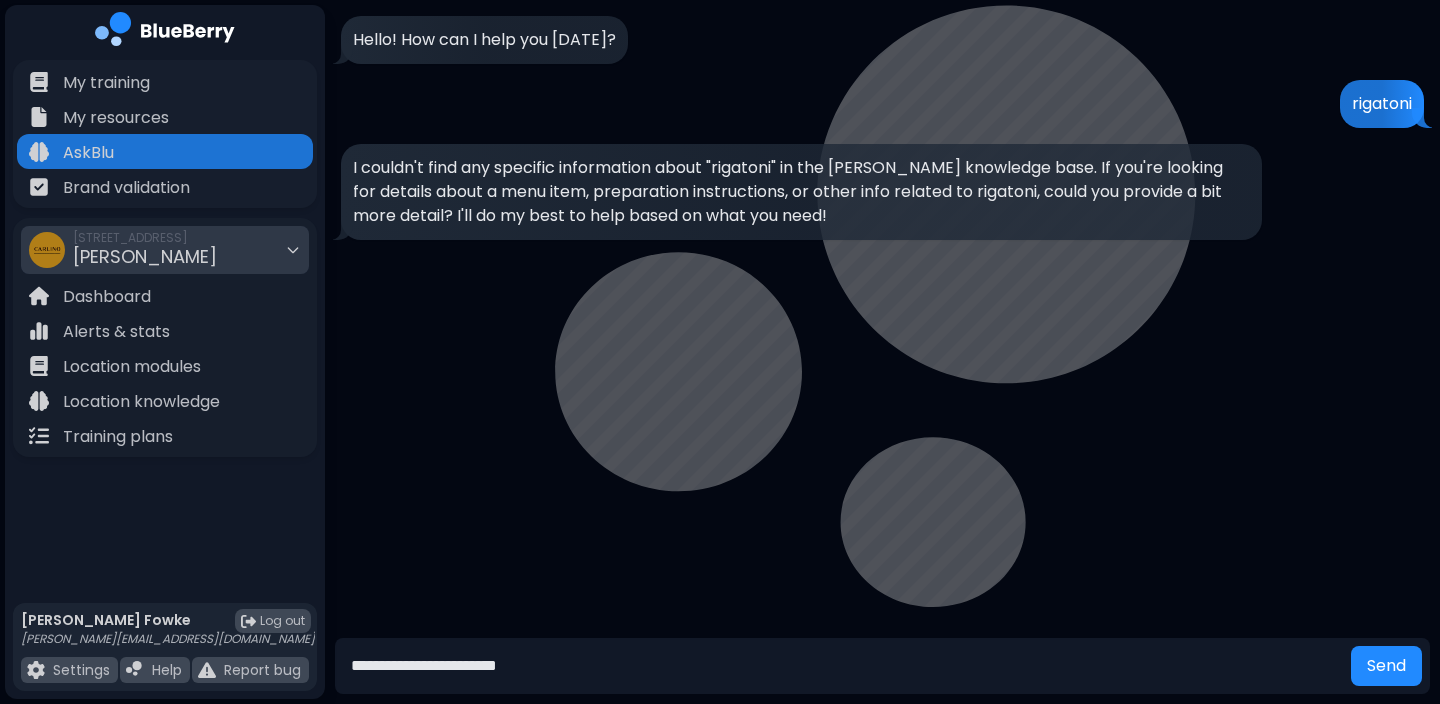 type on "**********" 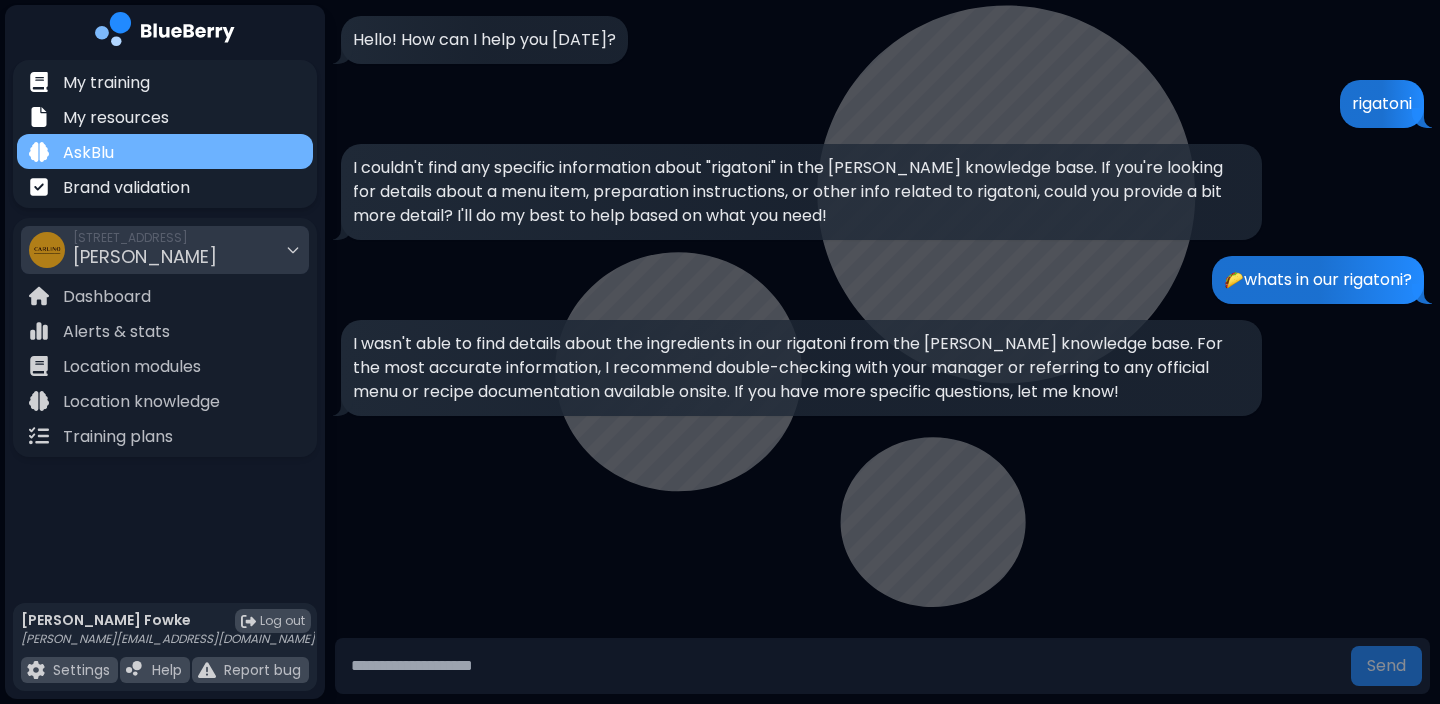 click on "AskBlu" at bounding box center (88, 153) 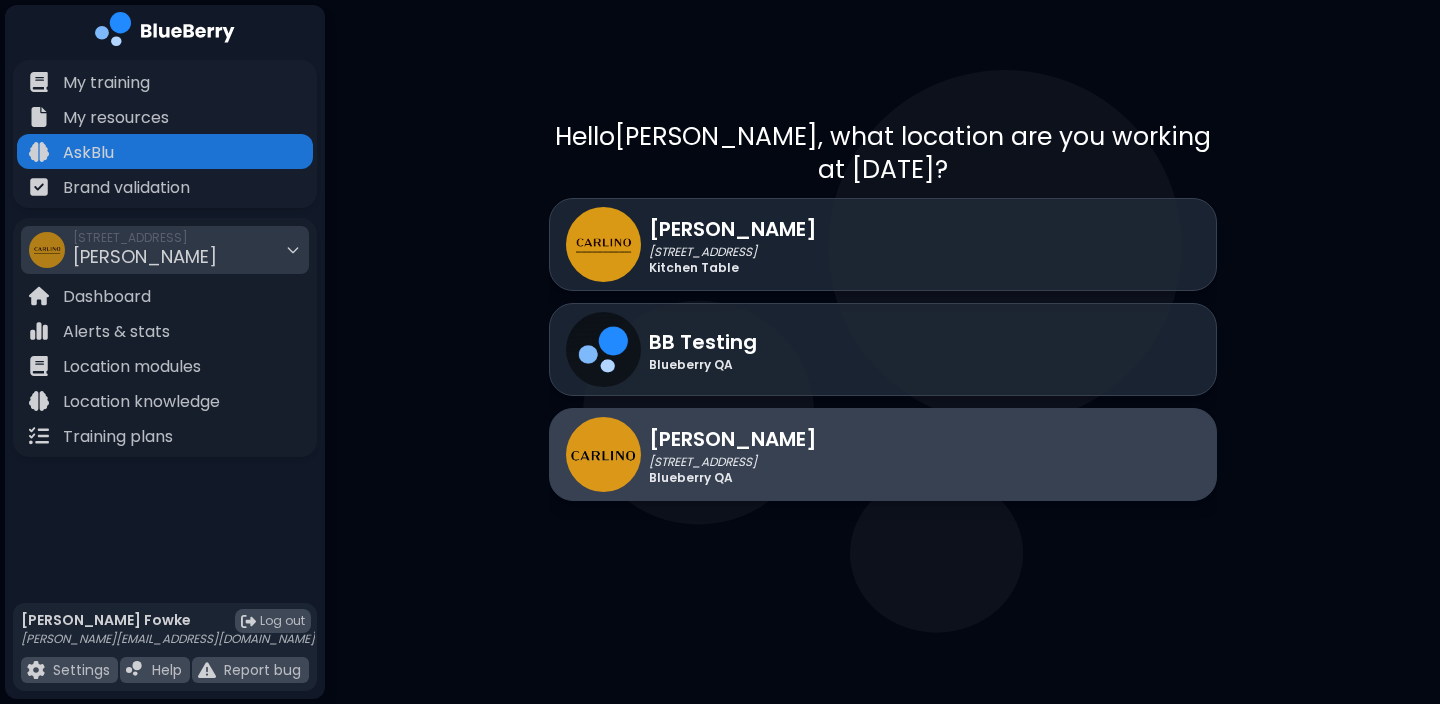 click on "[PERSON_NAME]" at bounding box center [733, 439] 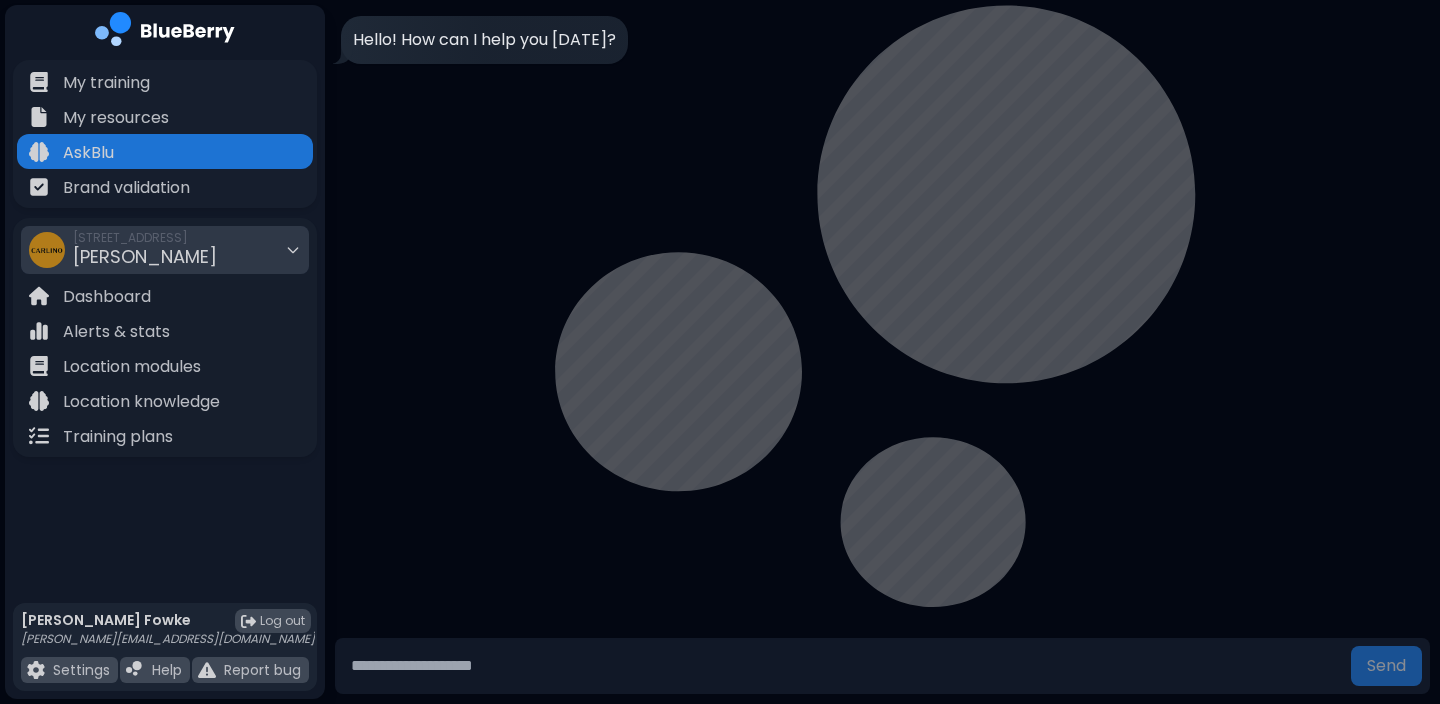 click at bounding box center (843, 666) 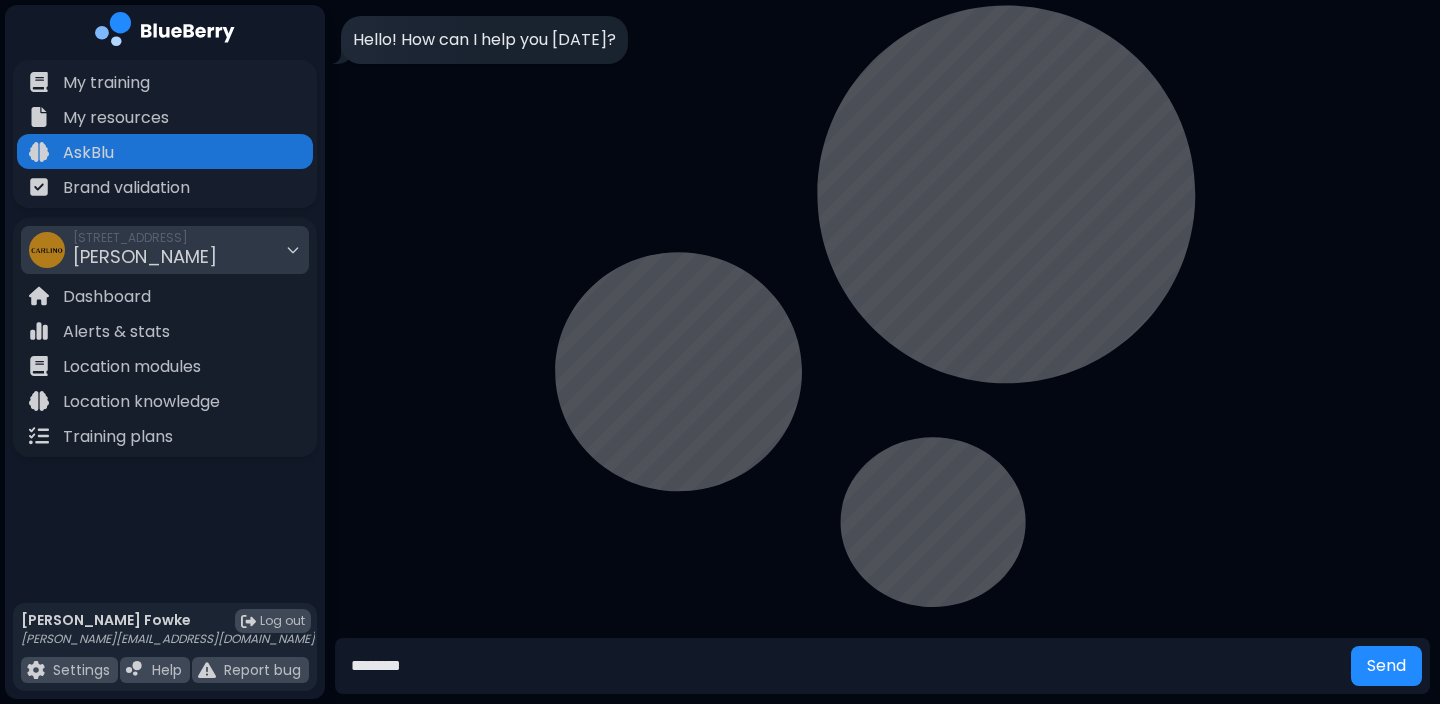 type on "********" 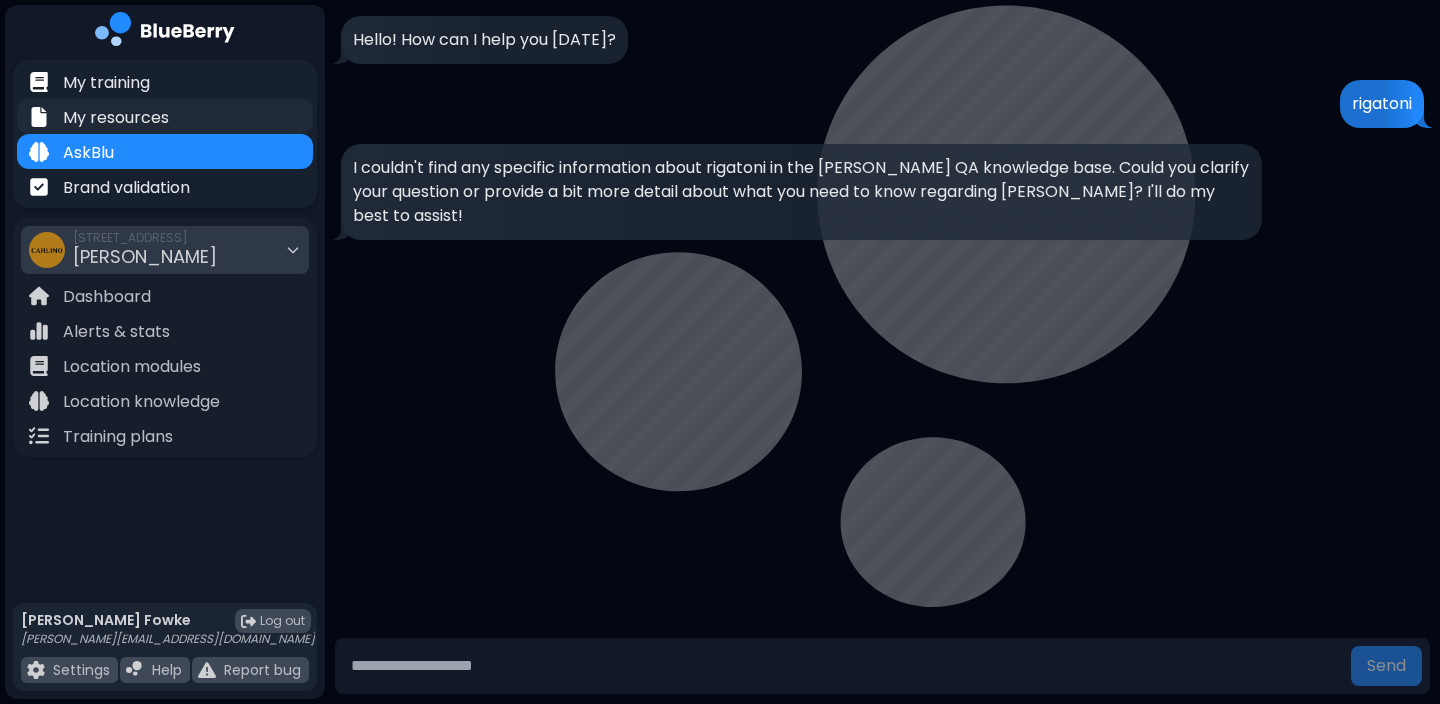click on "My resources" at bounding box center [116, 118] 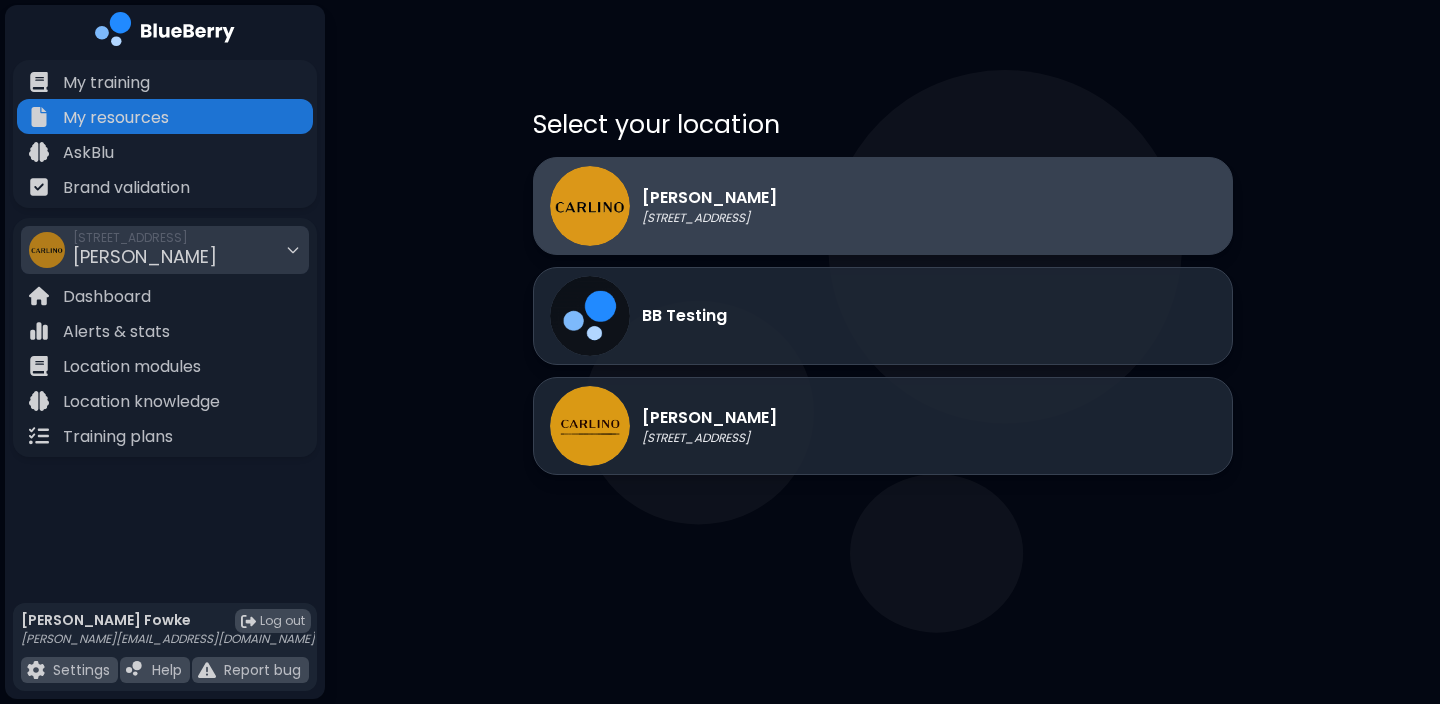 click on "[PERSON_NAME] QA [STREET_ADDRESS]" at bounding box center (663, 206) 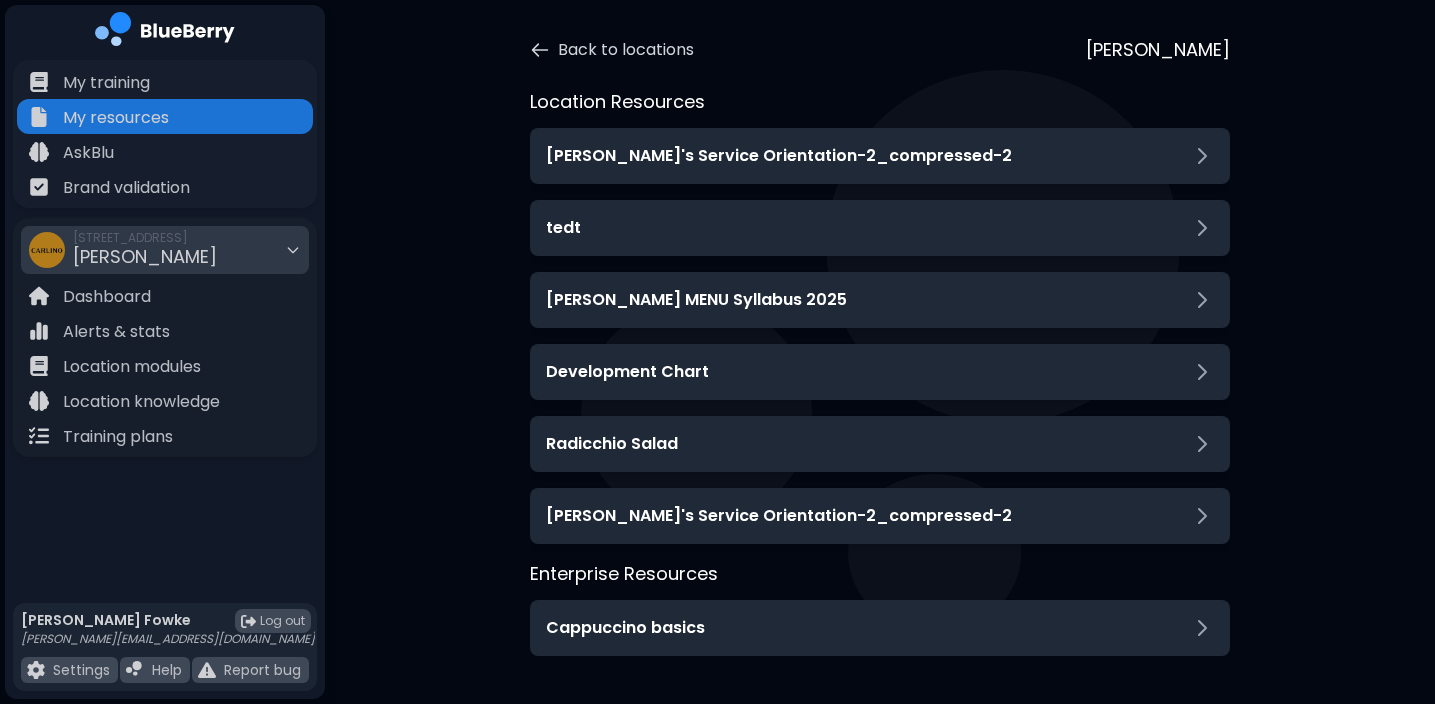 scroll, scrollTop: 72, scrollLeft: 0, axis: vertical 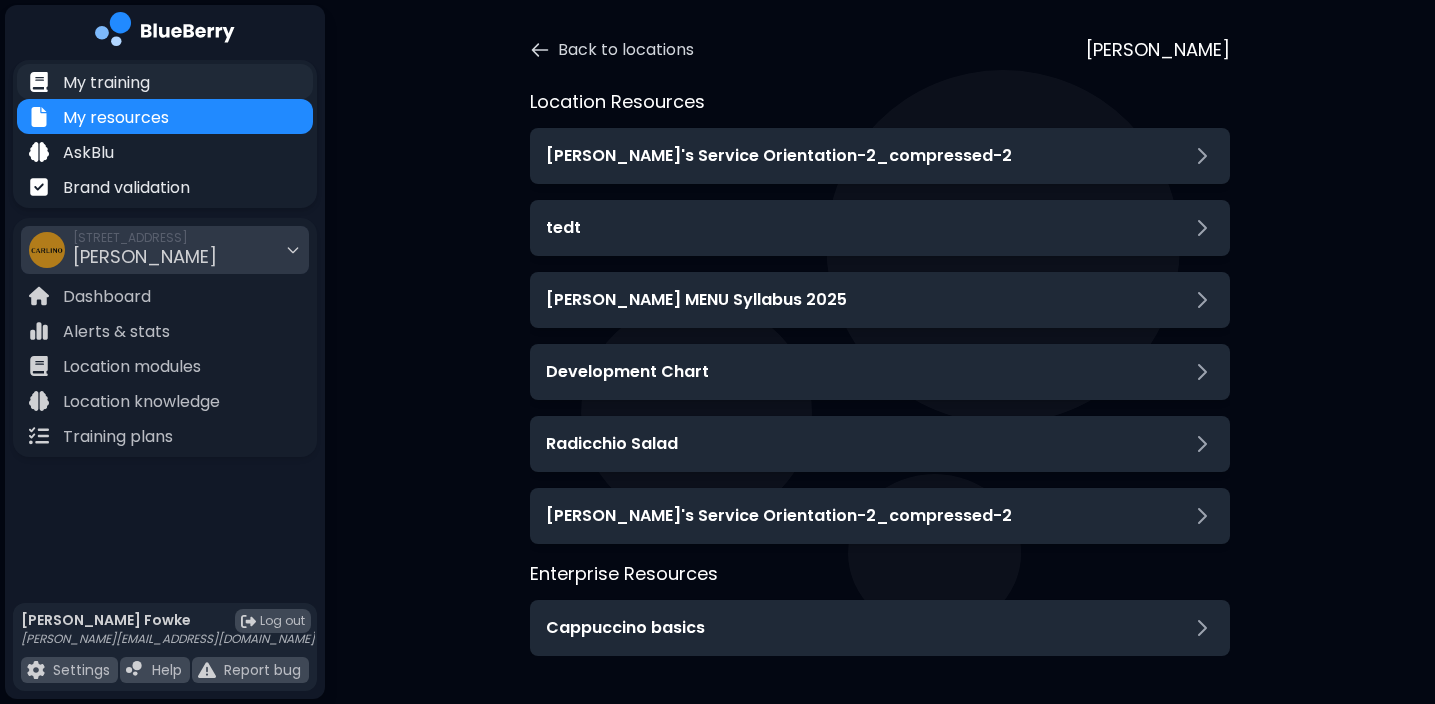 click on "My training" at bounding box center (106, 83) 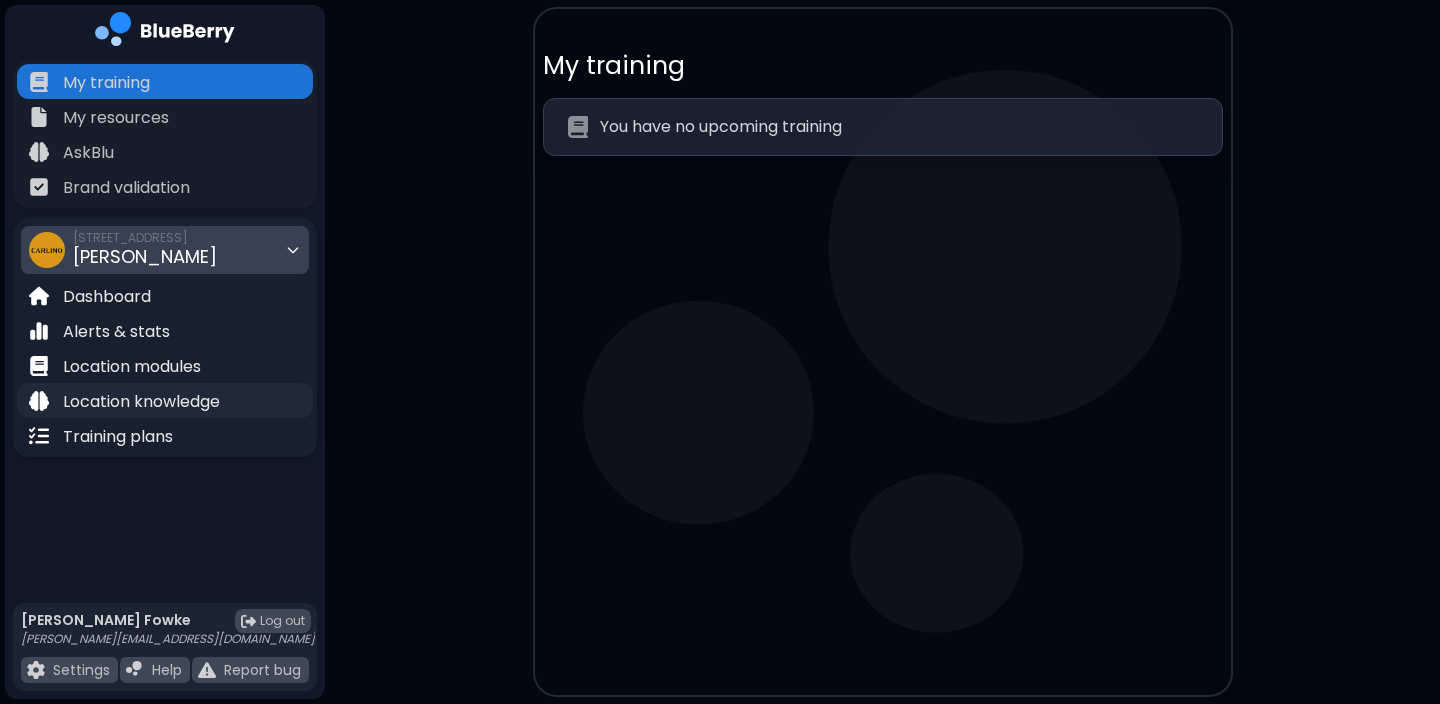 click on "Location knowledge" at bounding box center [141, 402] 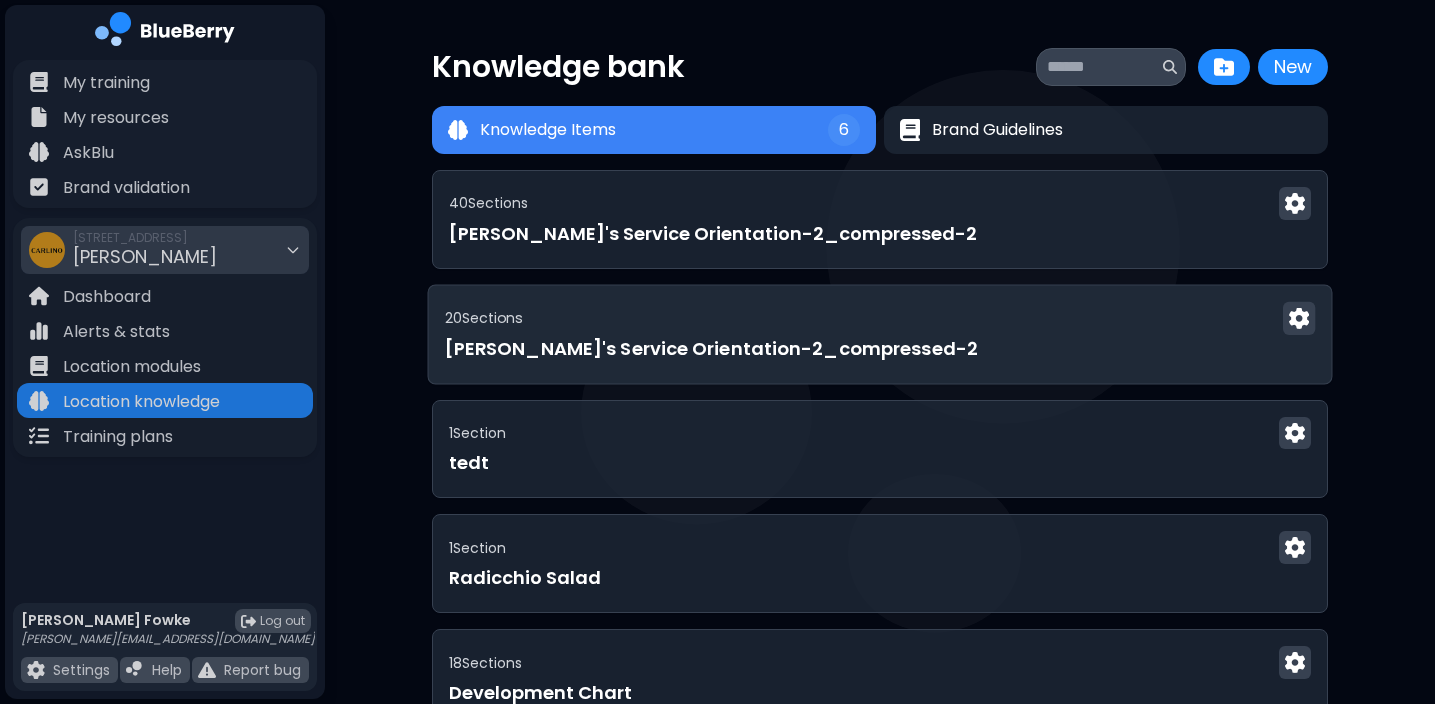 scroll, scrollTop: 0, scrollLeft: 0, axis: both 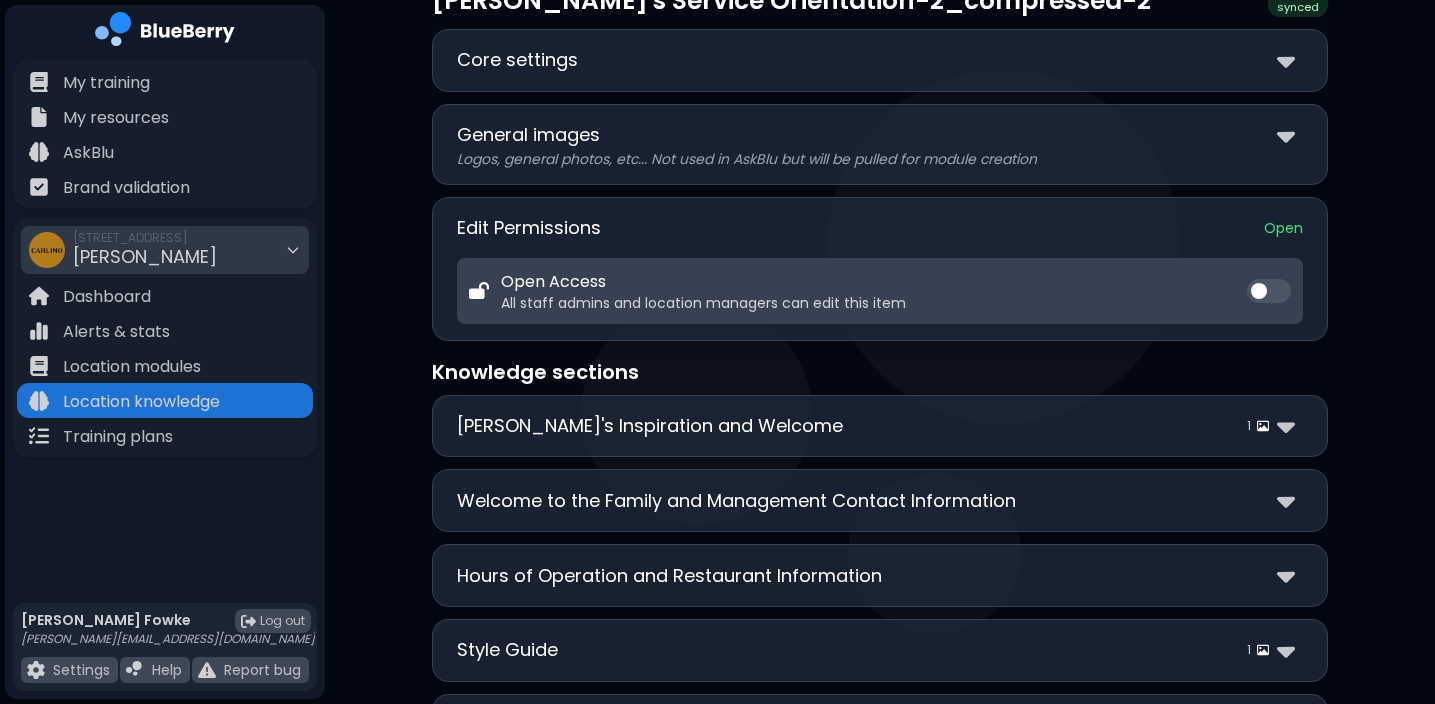 click on "[PERSON_NAME]'s Inspiration and Welcome" at bounding box center (650, 426) 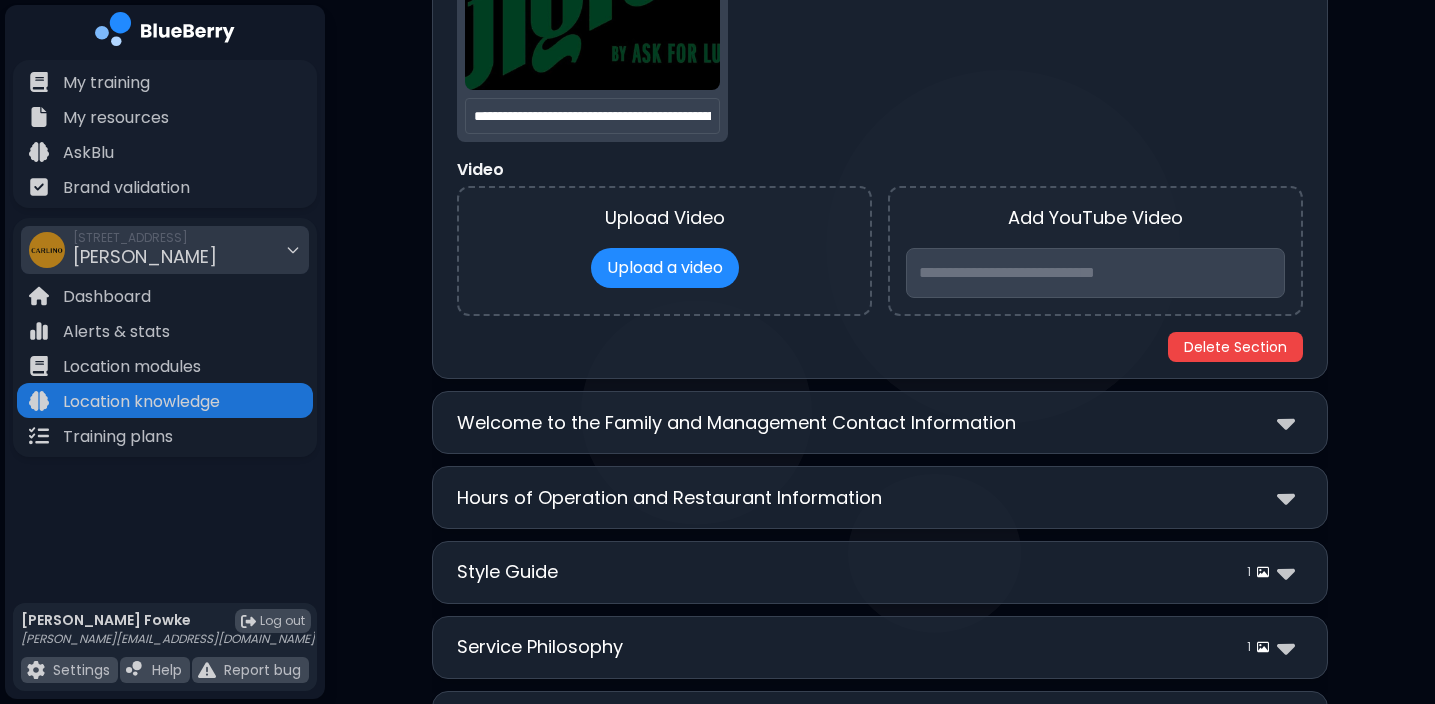 scroll, scrollTop: 1013, scrollLeft: 0, axis: vertical 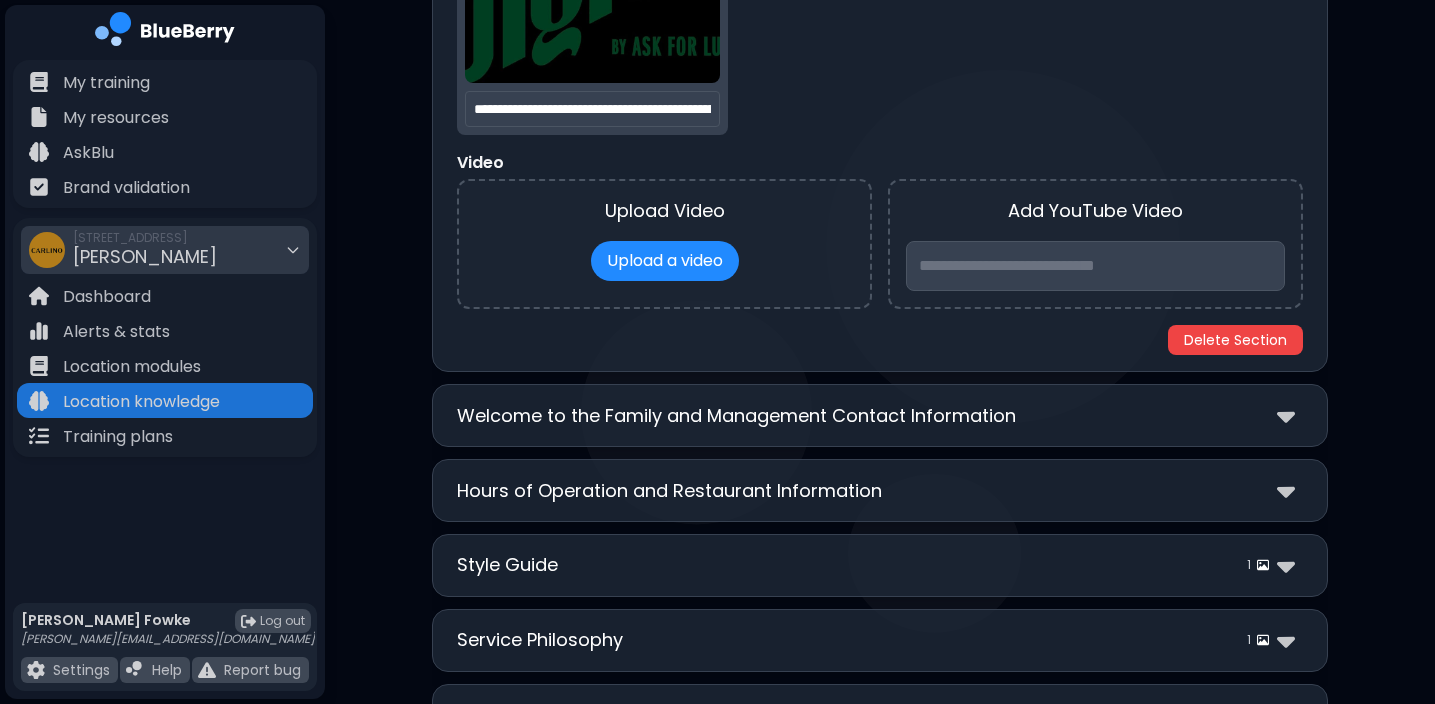 click on "Welcome to the Family and Management Contact Information" at bounding box center (736, 416) 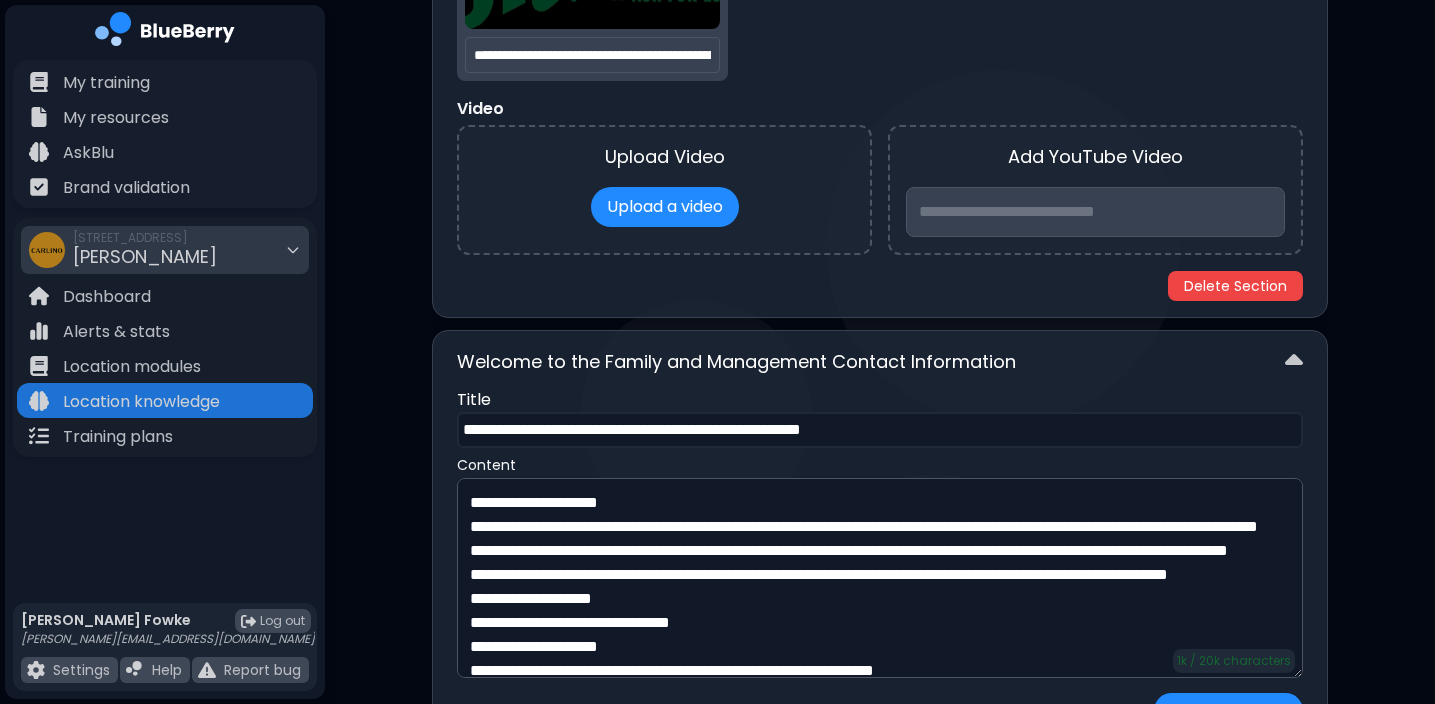 scroll, scrollTop: 1073, scrollLeft: 0, axis: vertical 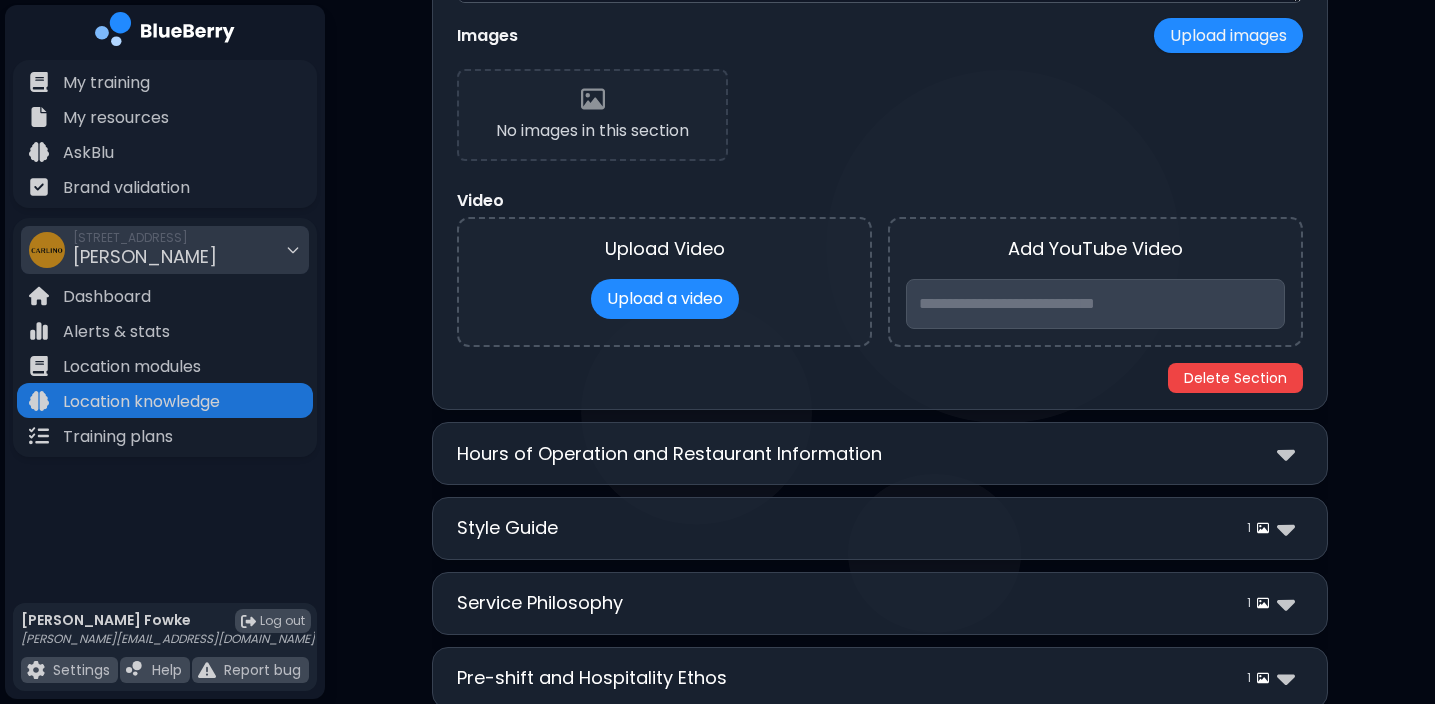 click on "**********" at bounding box center [880, 453] 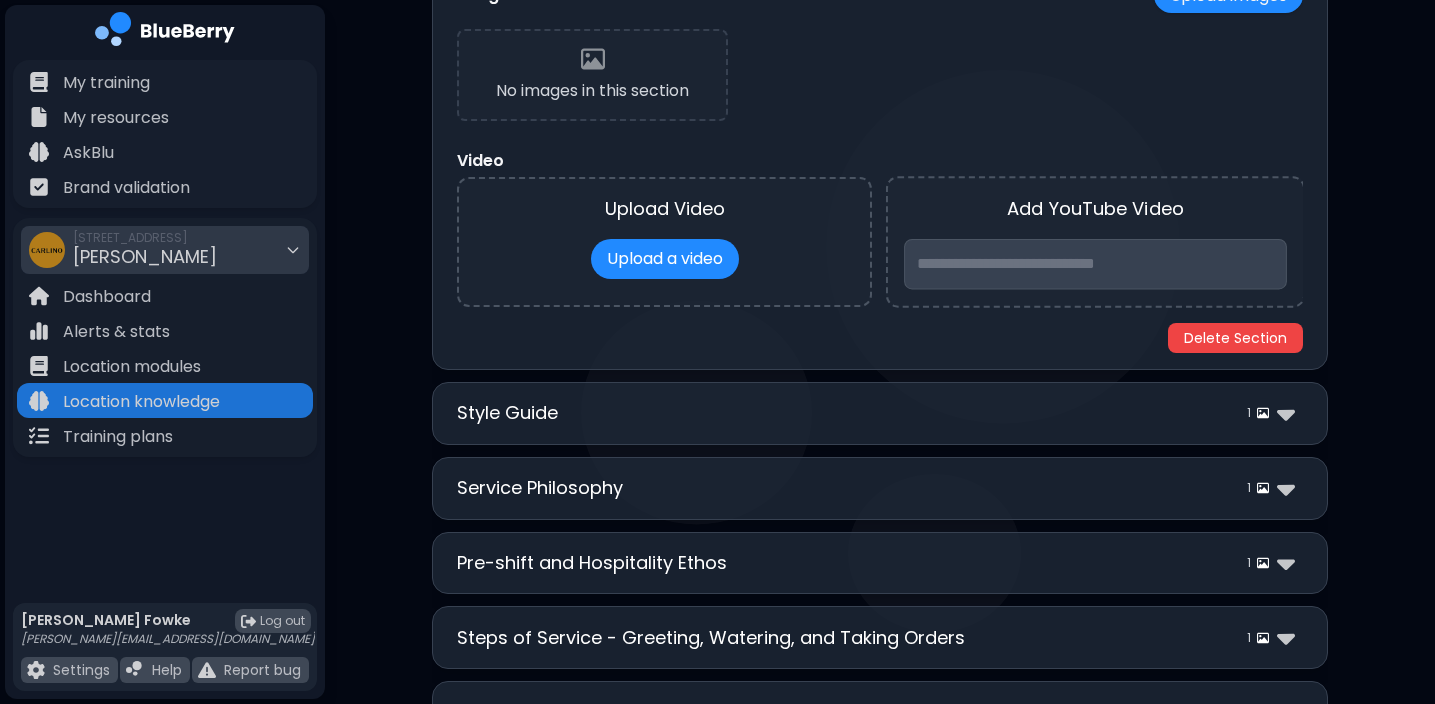 scroll, scrollTop: 2555, scrollLeft: 0, axis: vertical 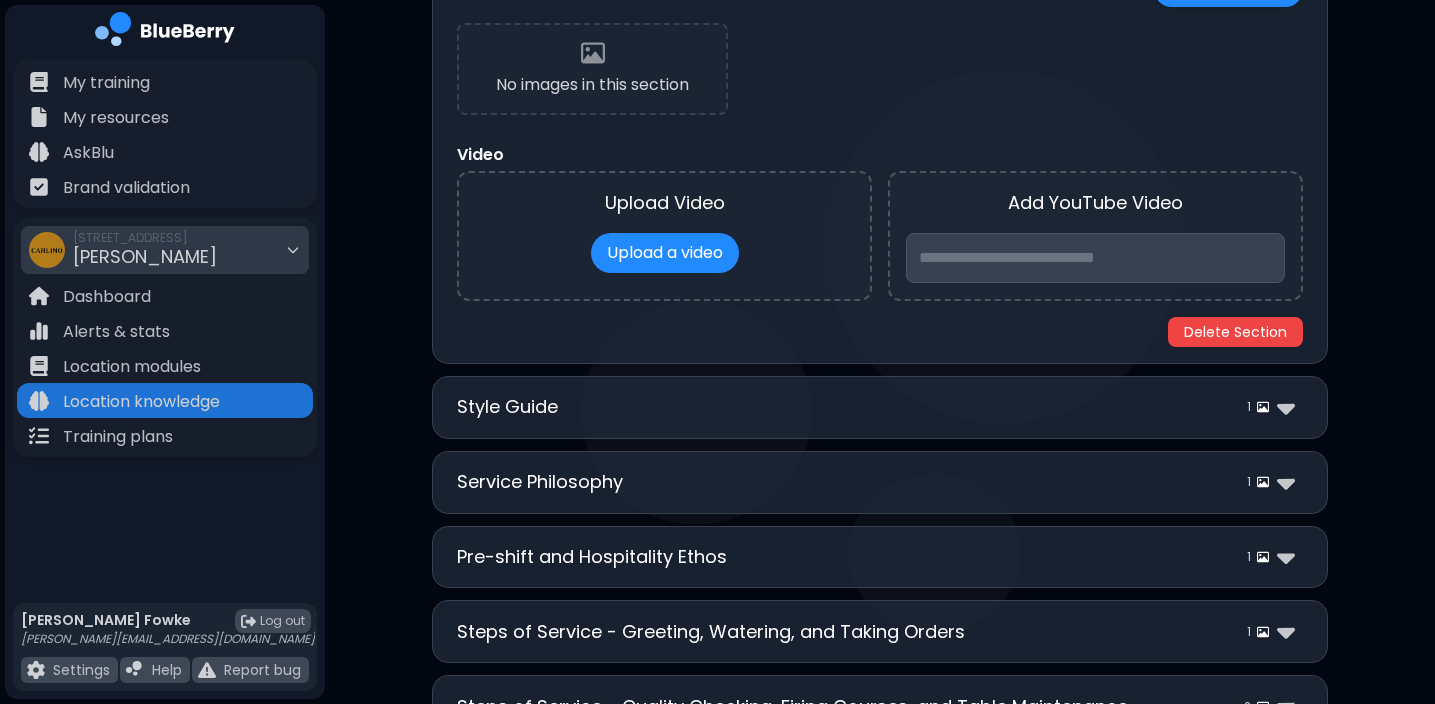 click on "Style Guide" at bounding box center (507, 407) 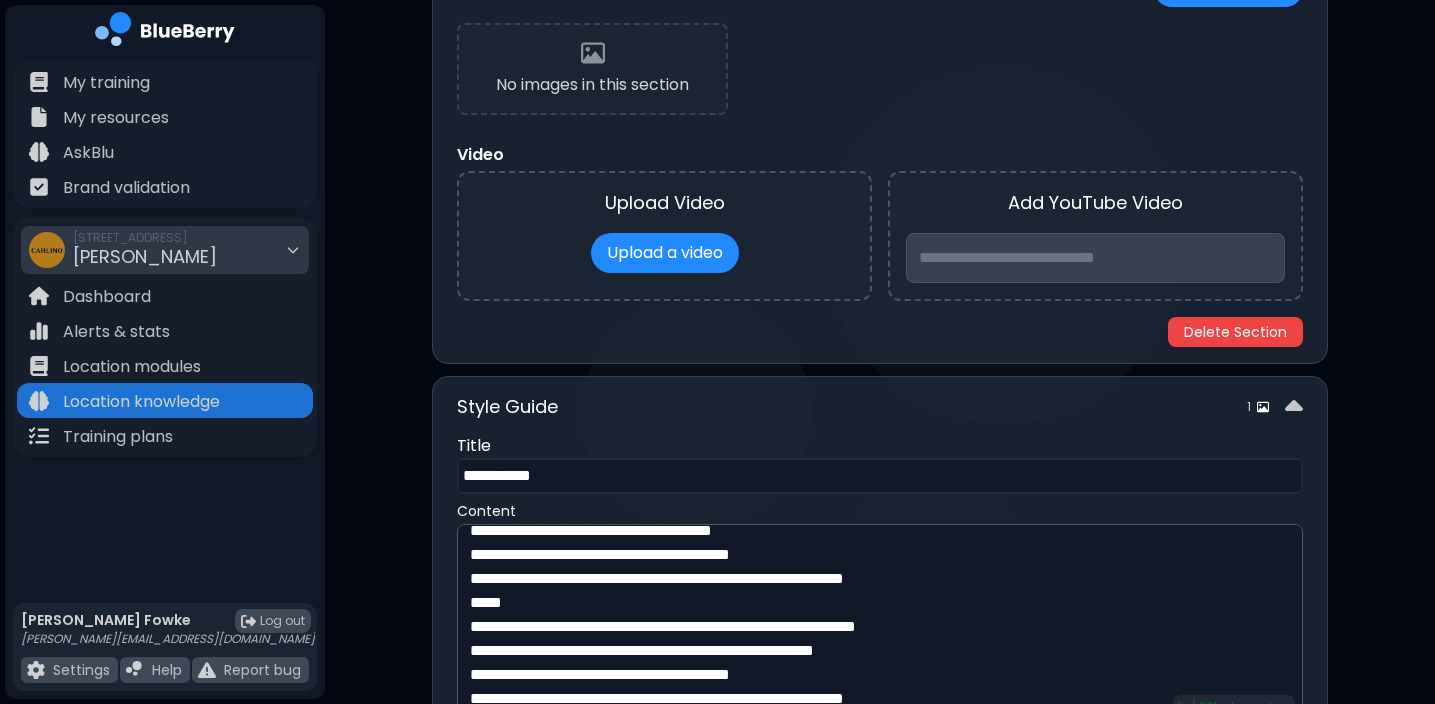 scroll, scrollTop: 402, scrollLeft: 0, axis: vertical 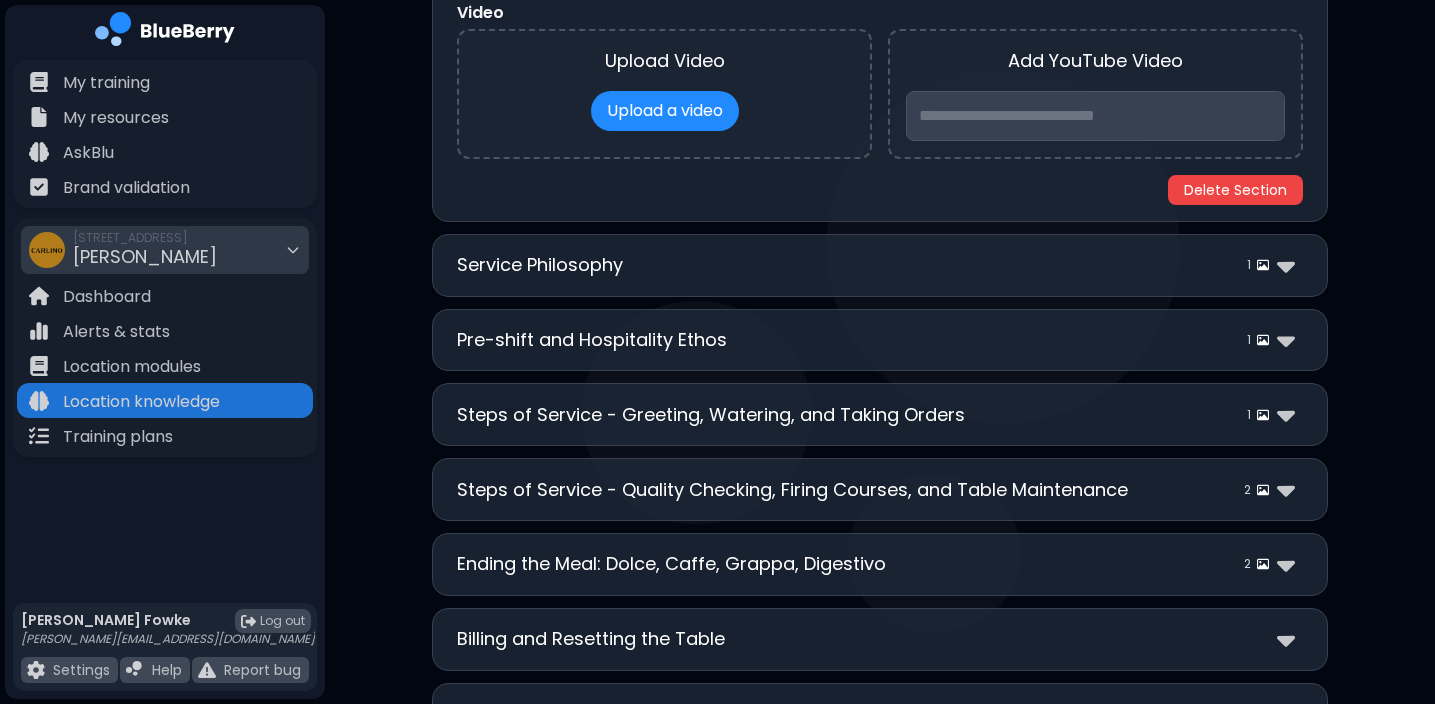 click on "Pre-shift and Hospitality Ethos" at bounding box center [592, 340] 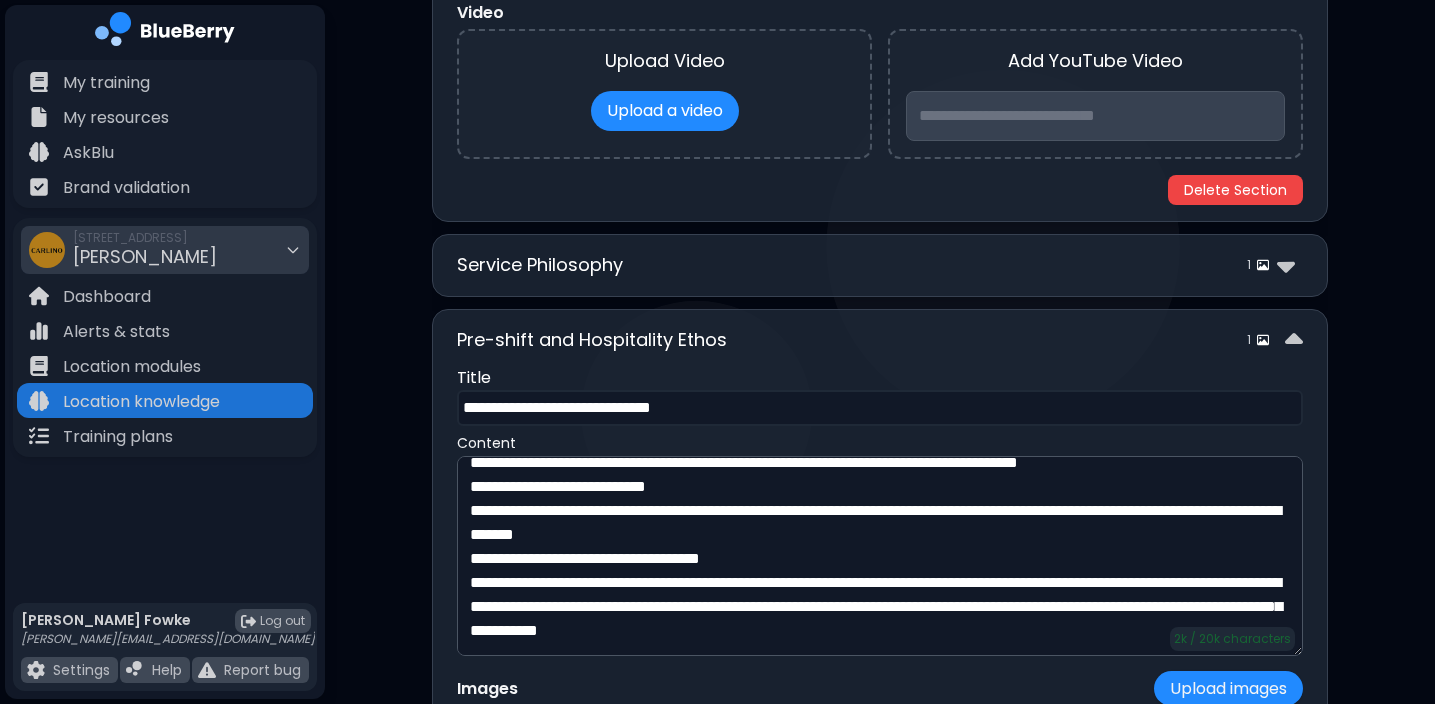 scroll, scrollTop: 331, scrollLeft: 0, axis: vertical 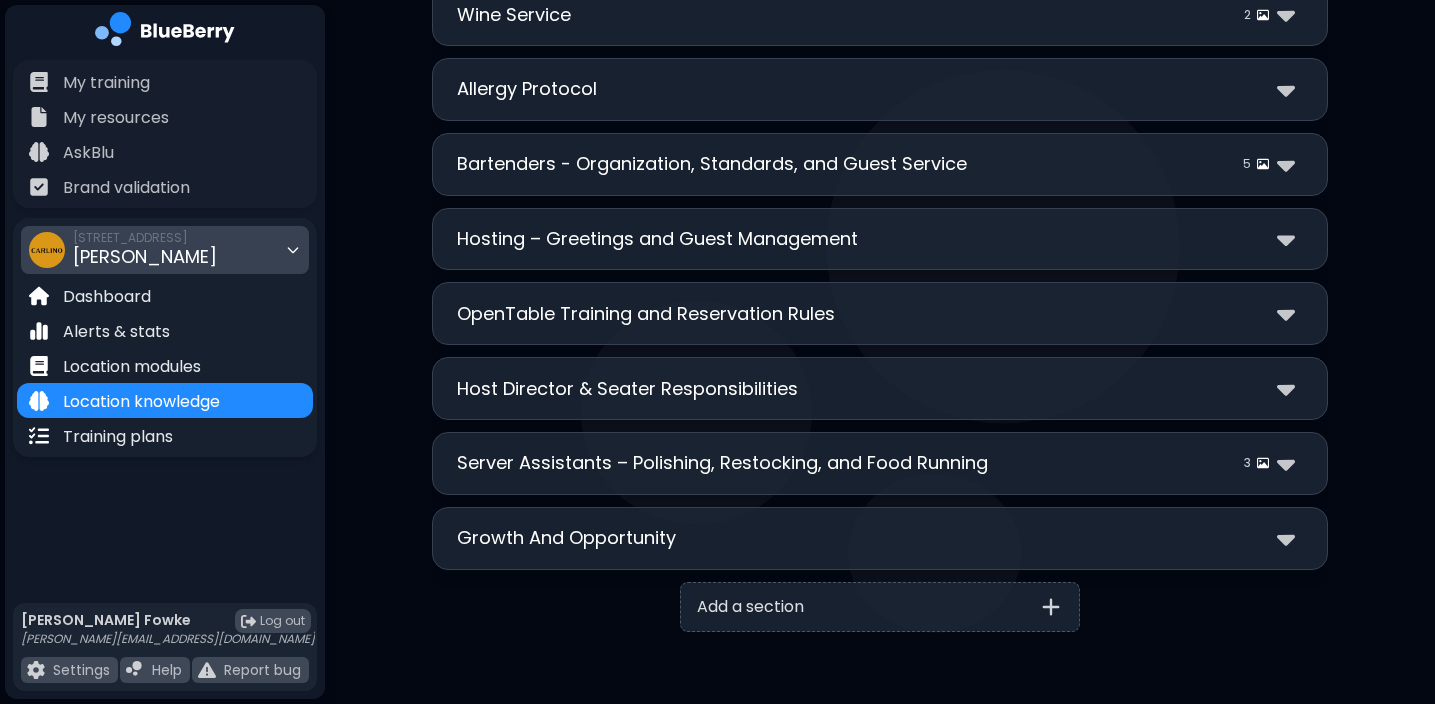 click on "[PERSON_NAME]" at bounding box center [145, 256] 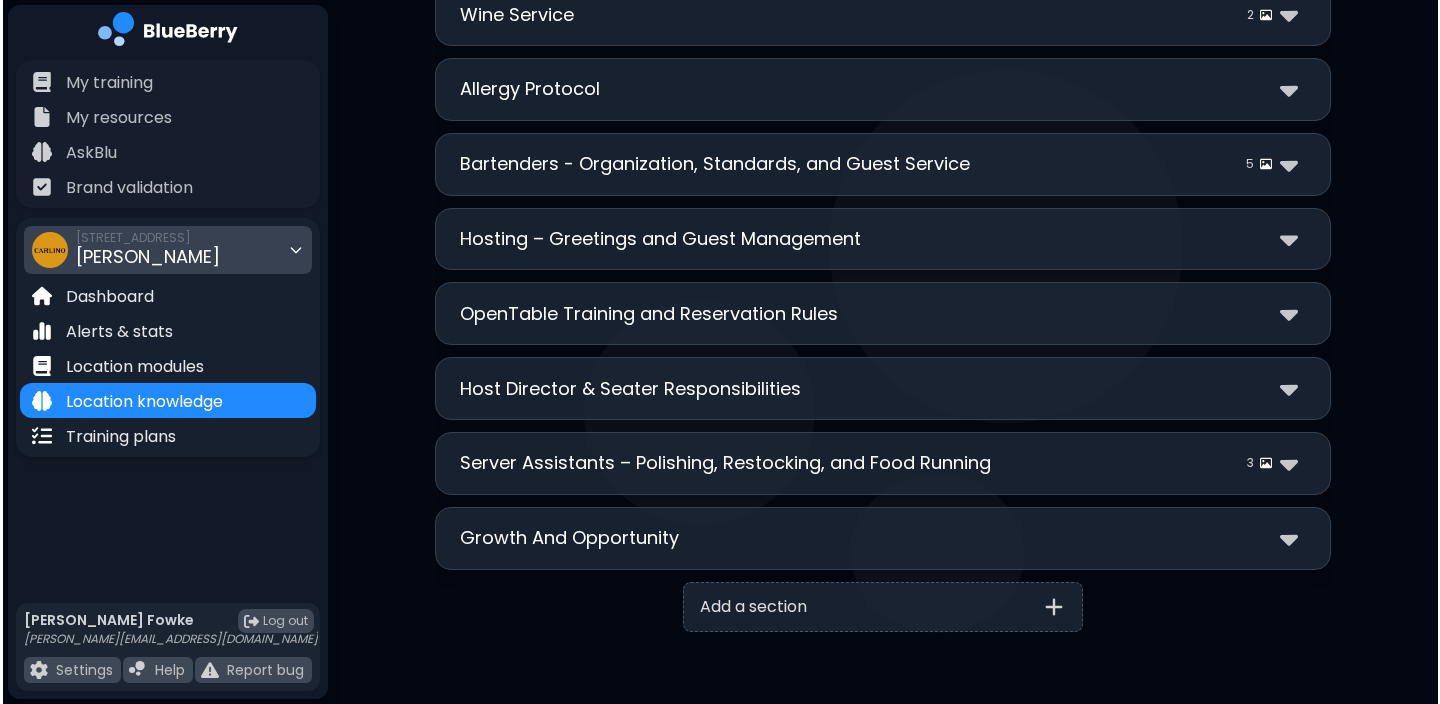 scroll, scrollTop: 0, scrollLeft: 0, axis: both 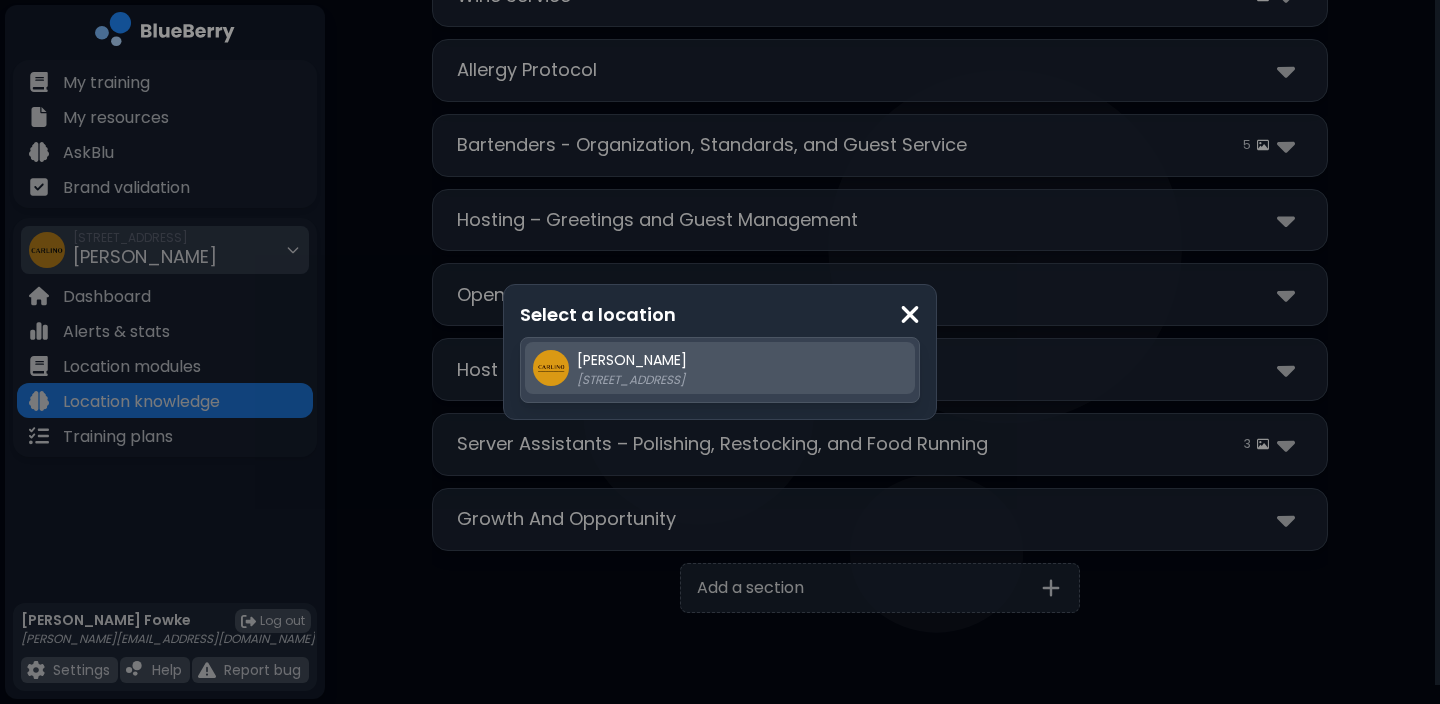click on "[PERSON_NAME] [STREET_ADDRESS]" at bounding box center (742, 368) 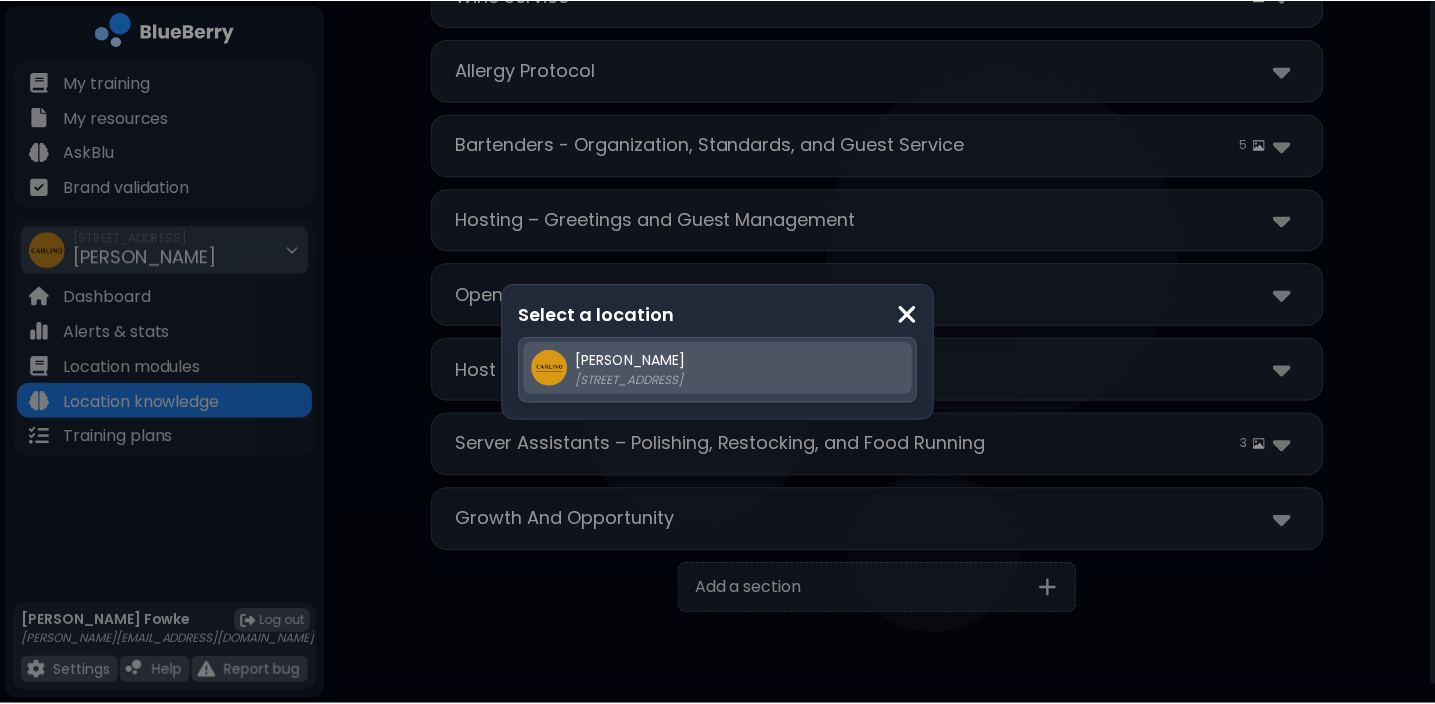 scroll, scrollTop: 5336, scrollLeft: 0, axis: vertical 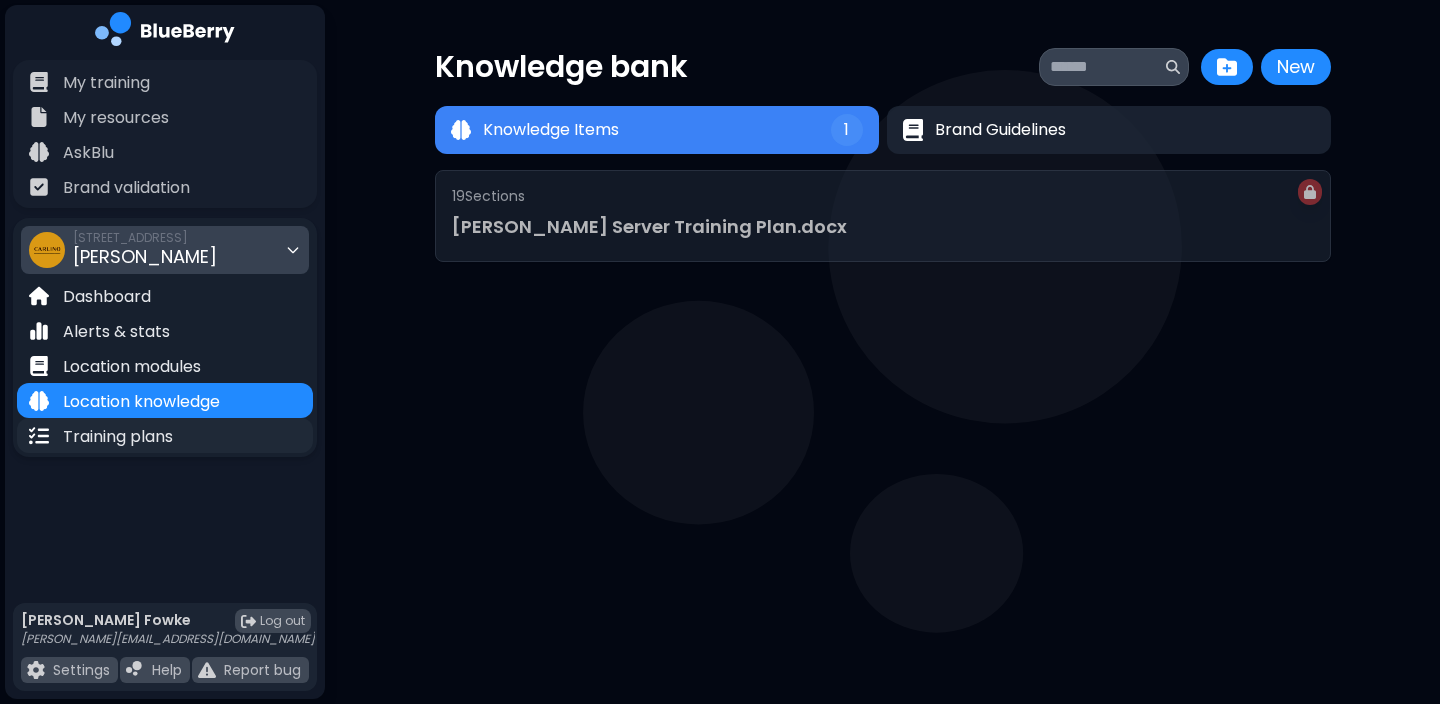 click on "Training plans" at bounding box center [118, 437] 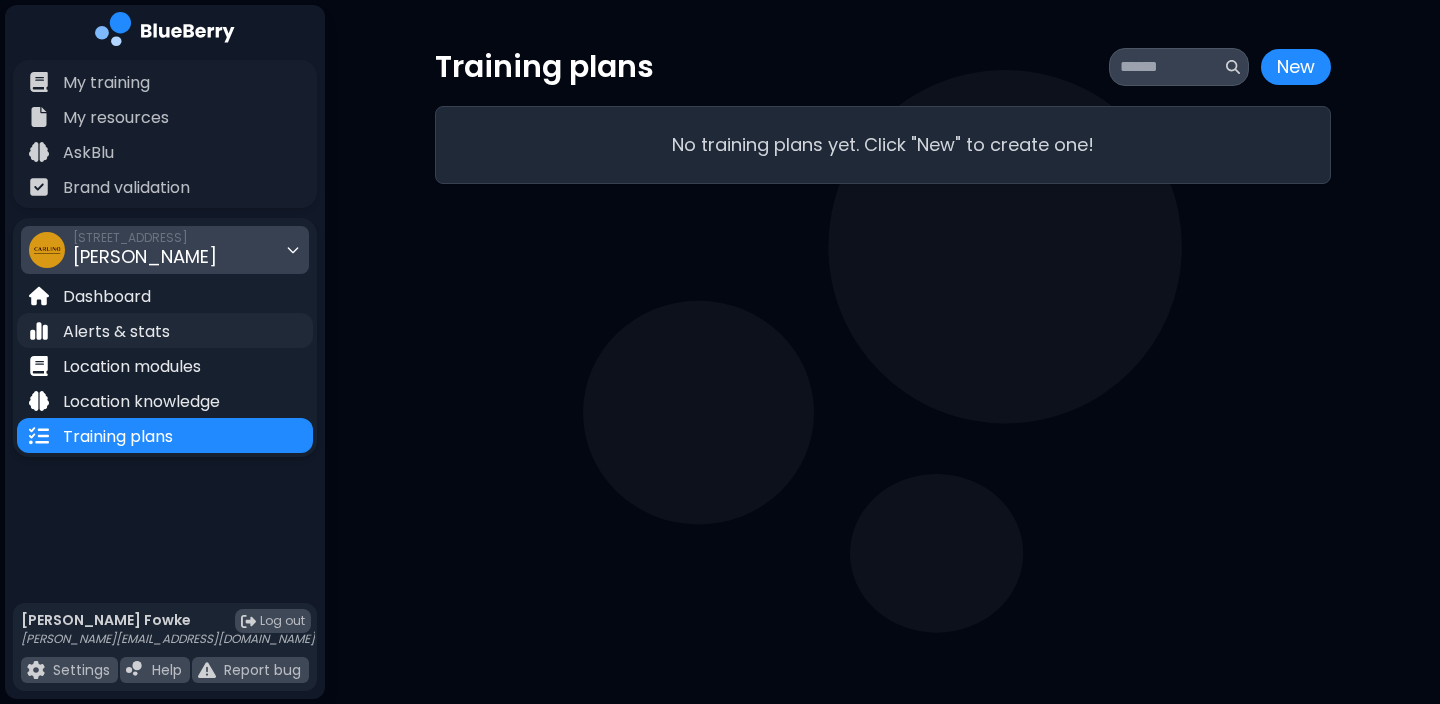 scroll, scrollTop: 0, scrollLeft: 0, axis: both 